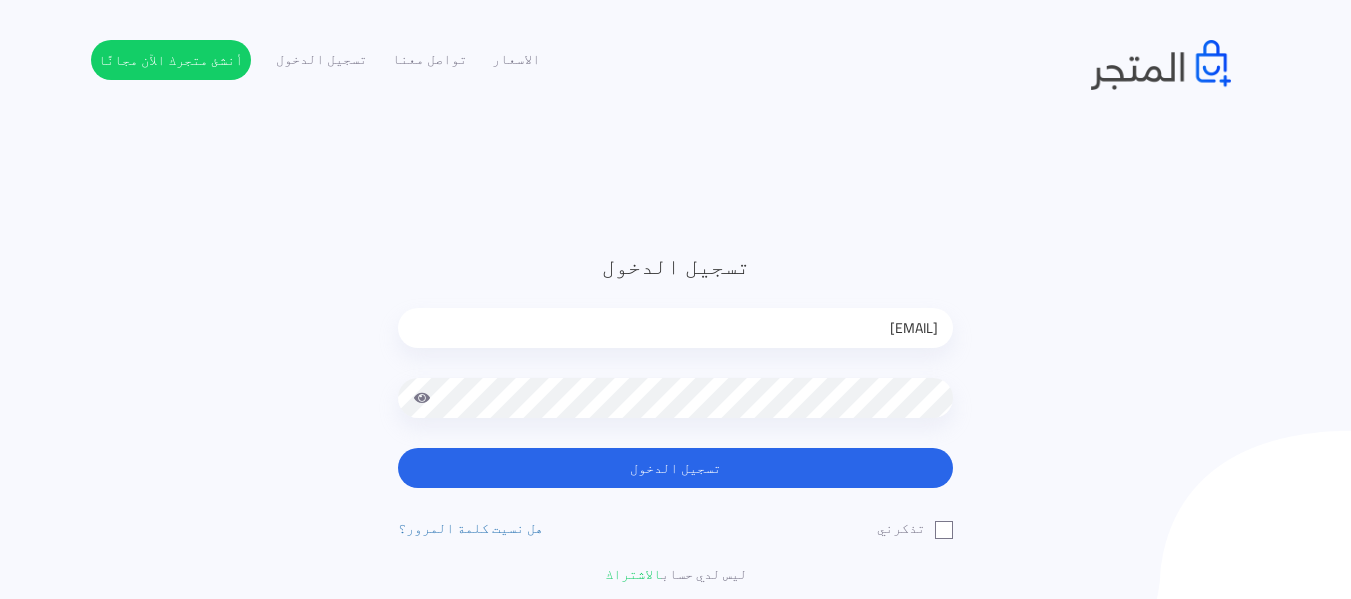 scroll, scrollTop: 0, scrollLeft: 0, axis: both 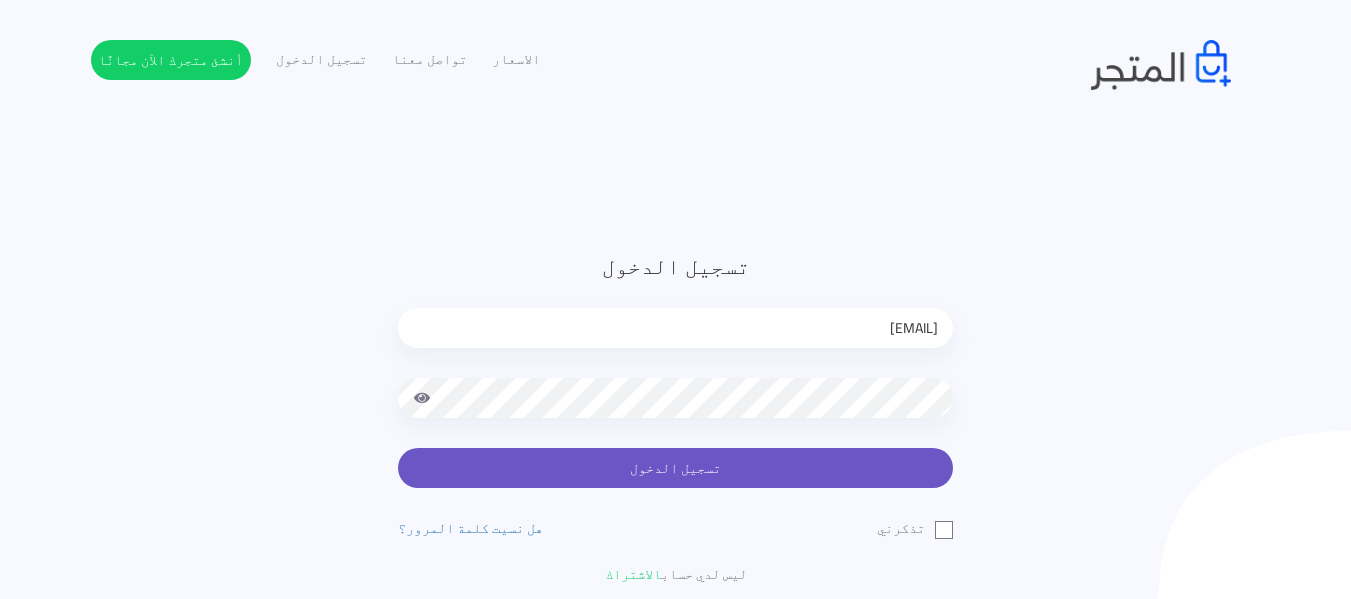 click on "تسجيل الدخول" at bounding box center [675, 468] 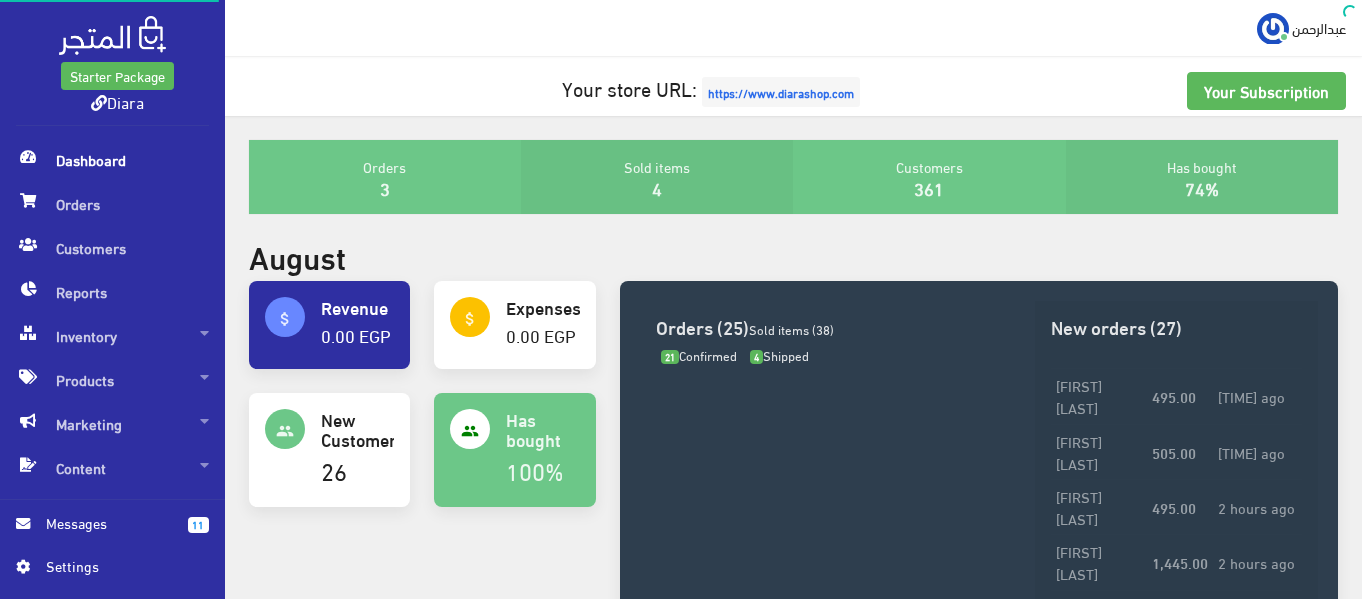scroll, scrollTop: 0, scrollLeft: 0, axis: both 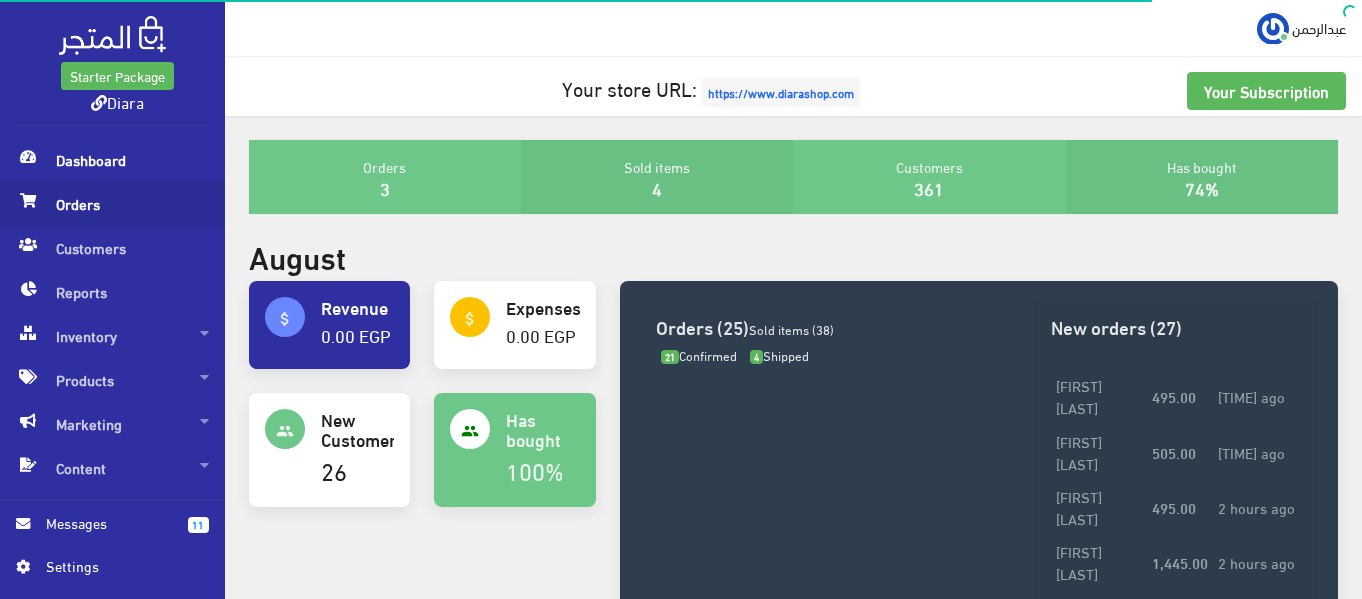 click on "Orders" at bounding box center (112, 204) 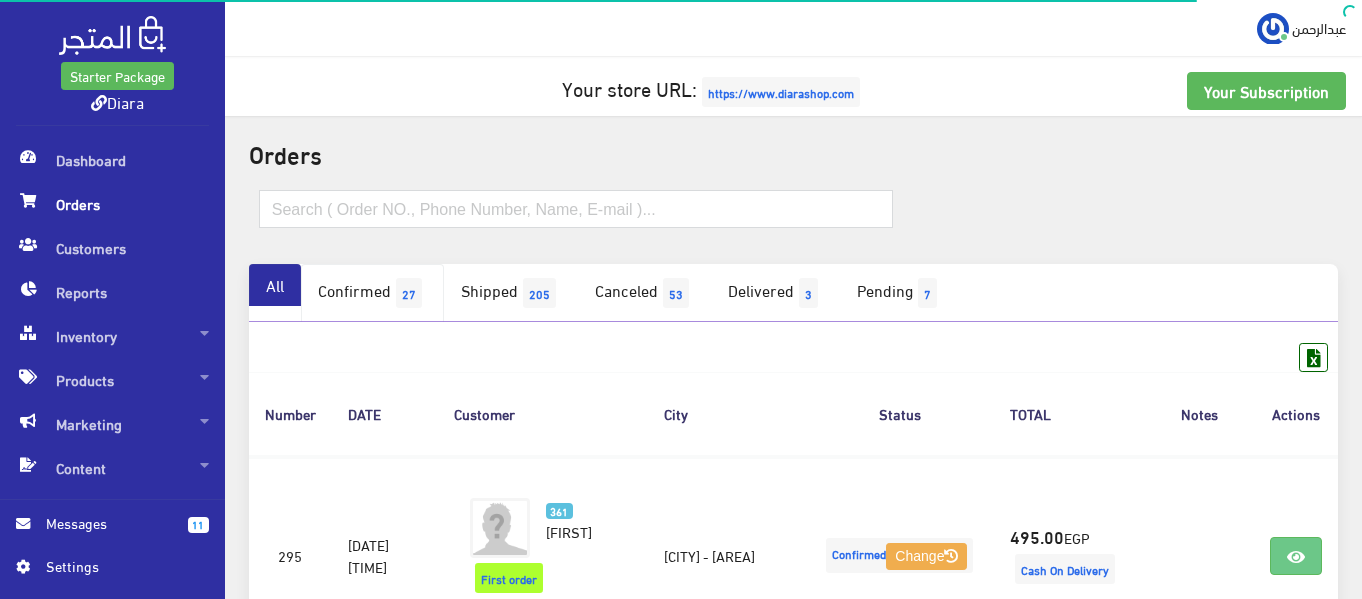 click on "Confirmed
27" at bounding box center (372, 293) 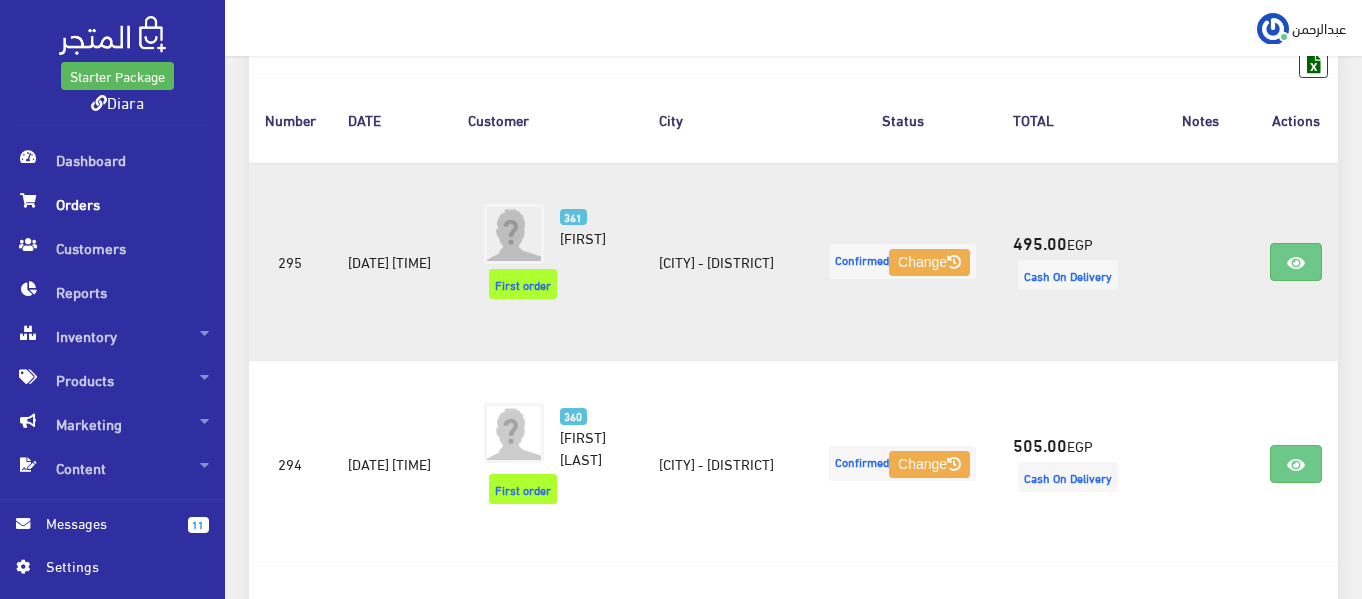 scroll, scrollTop: 300, scrollLeft: 0, axis: vertical 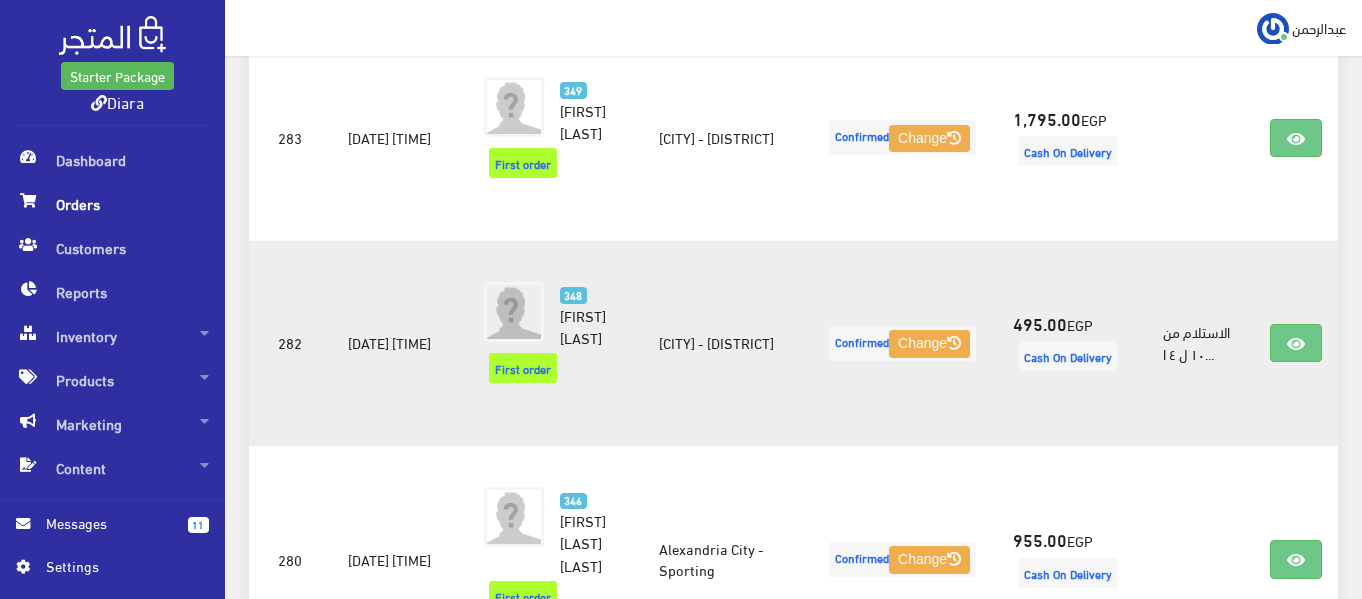 drag, startPoint x: 1283, startPoint y: 330, endPoint x: 1180, endPoint y: 341, distance: 103.58572 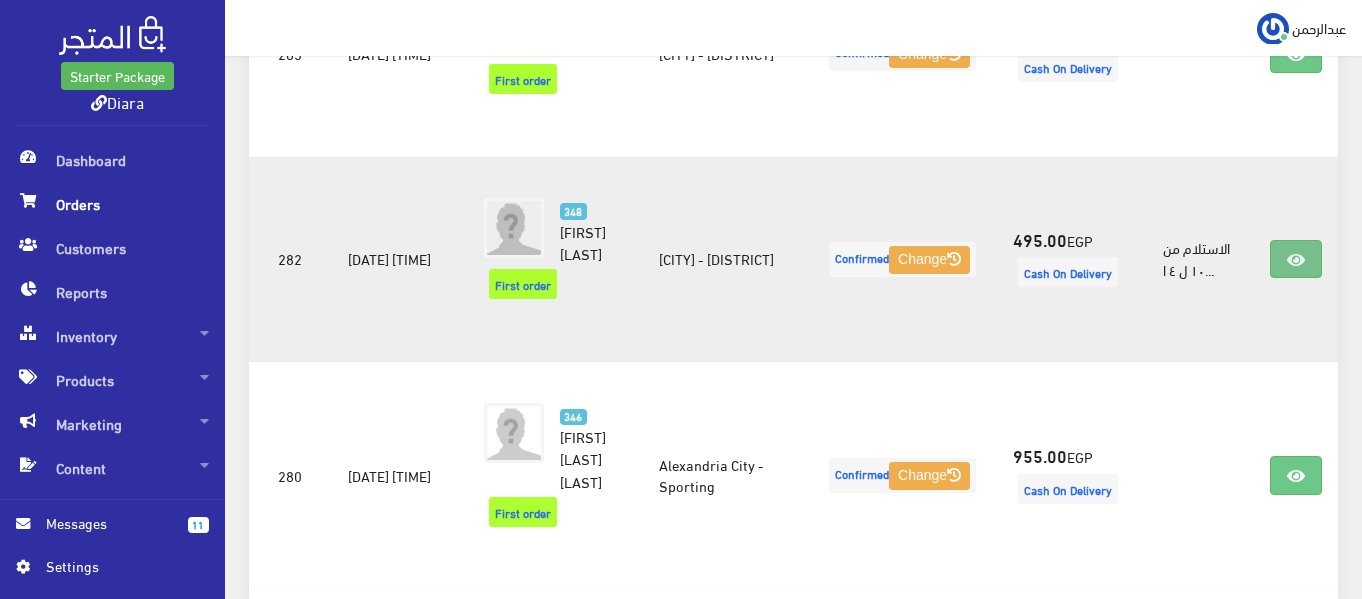 scroll, scrollTop: 3100, scrollLeft: 0, axis: vertical 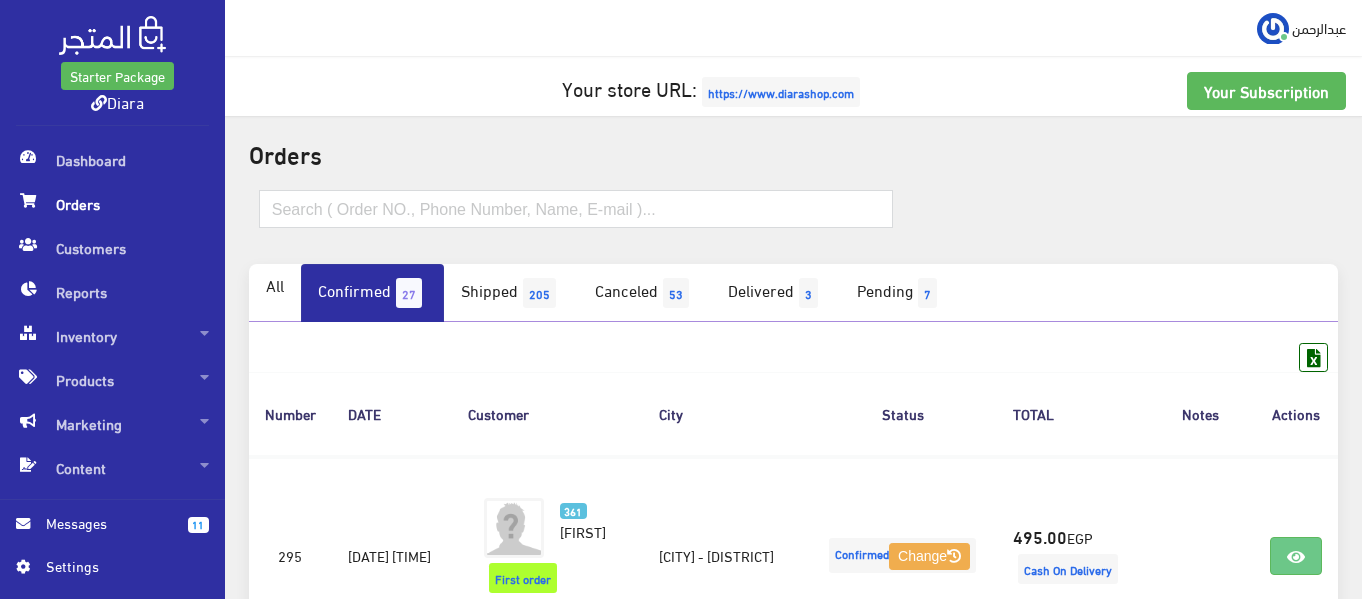 click on "Confirmed
27" at bounding box center (372, 293) 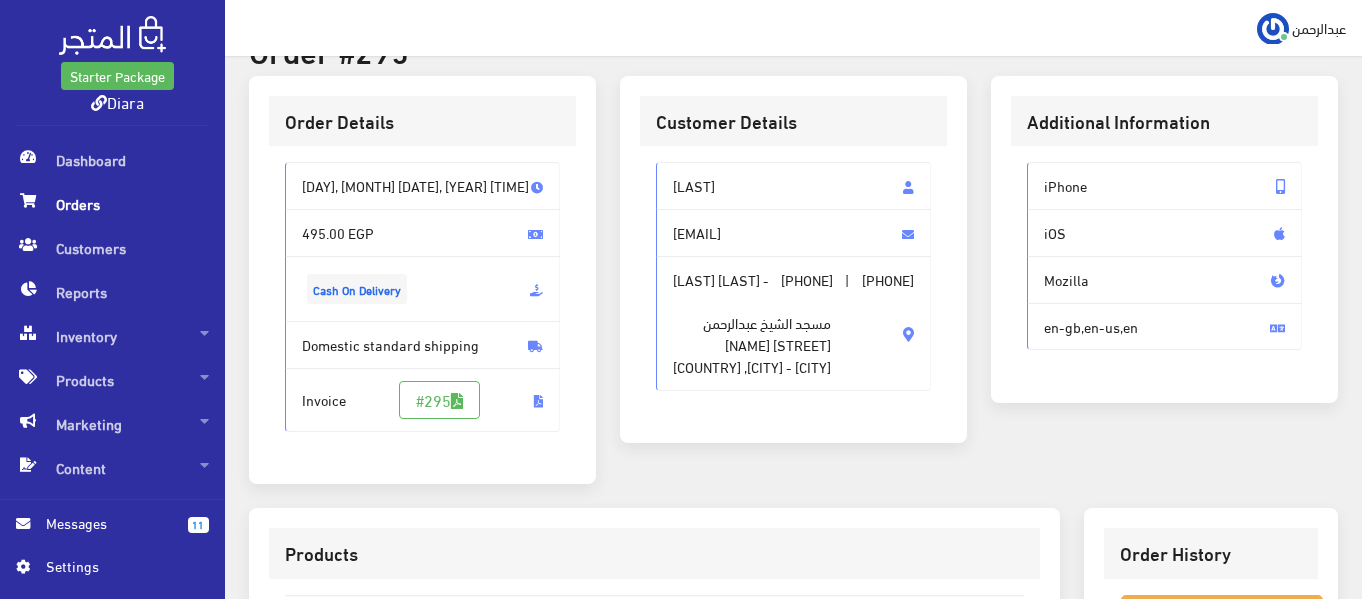 scroll, scrollTop: 100, scrollLeft: 0, axis: vertical 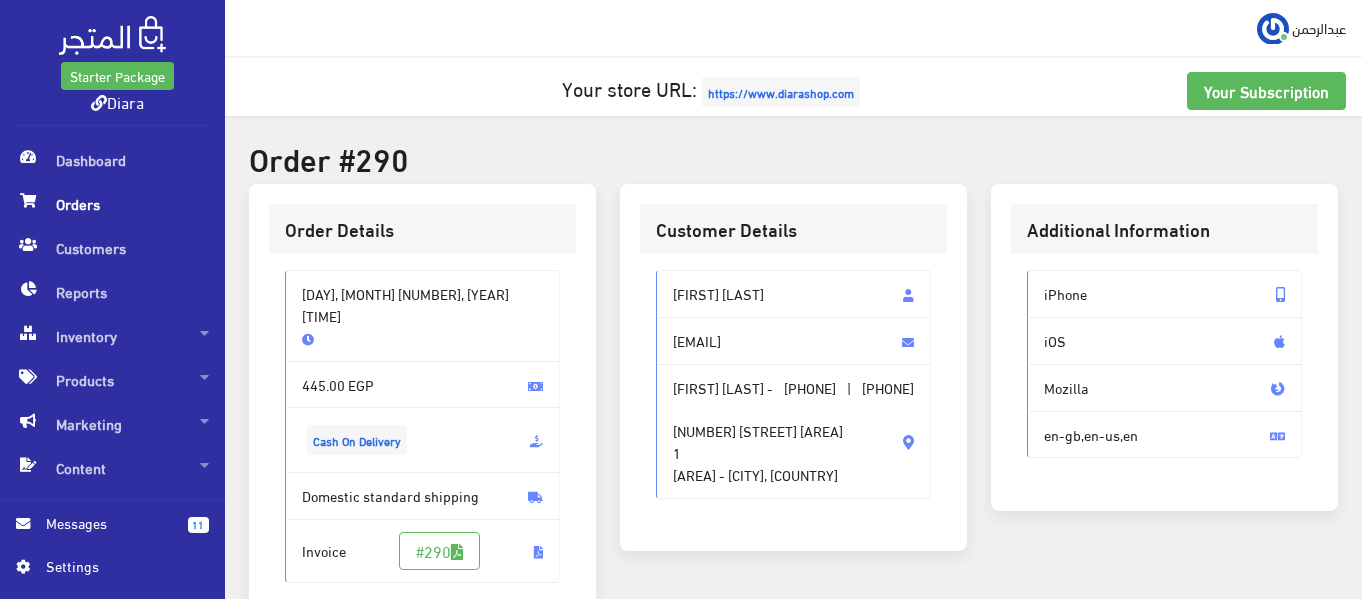 click on "[FIRST] [LAST]" at bounding box center (793, 294) 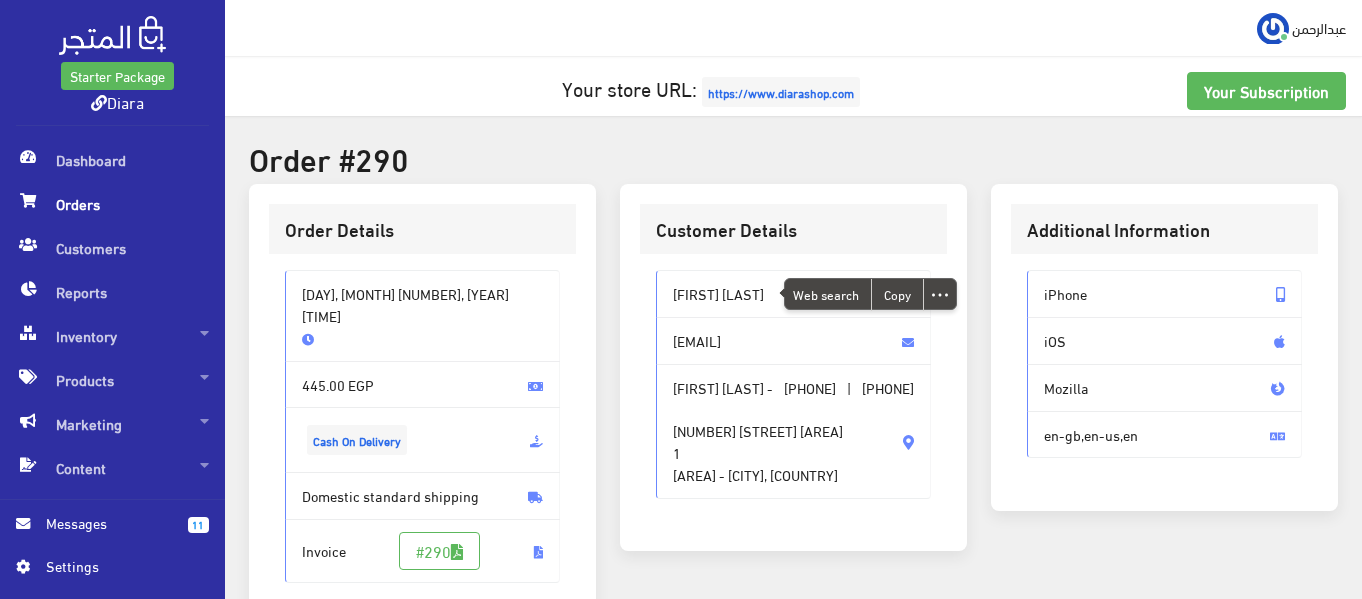 copy on "[FIRST] [LAST]" 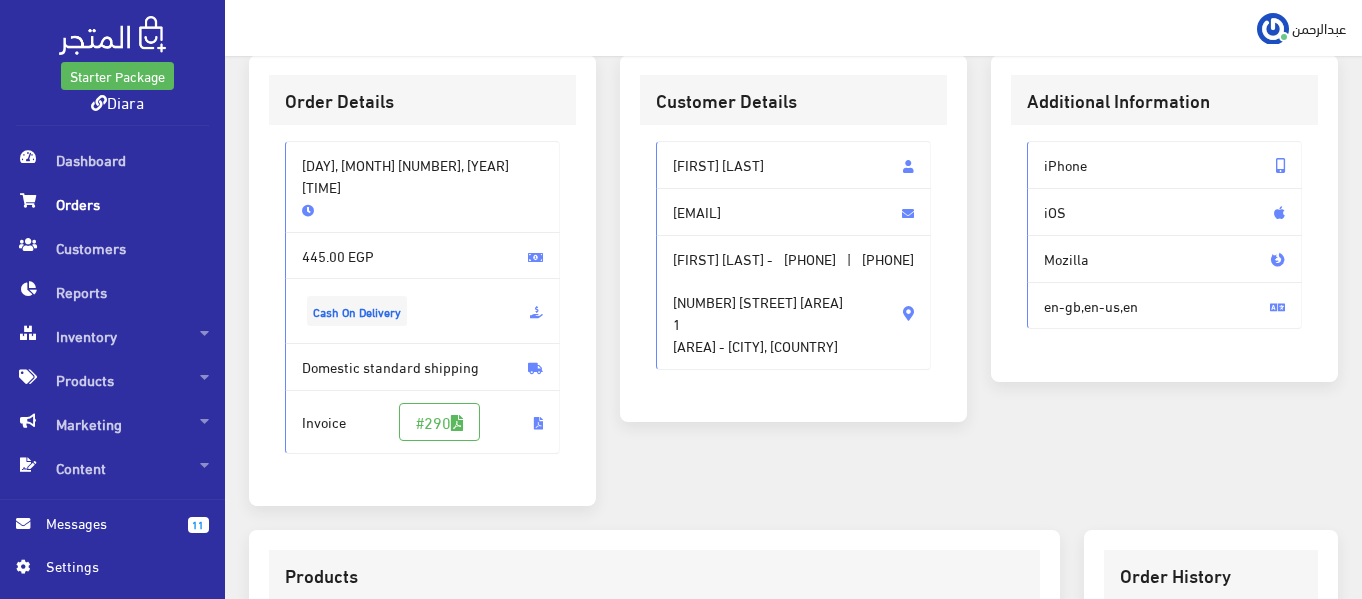 scroll, scrollTop: 0, scrollLeft: 0, axis: both 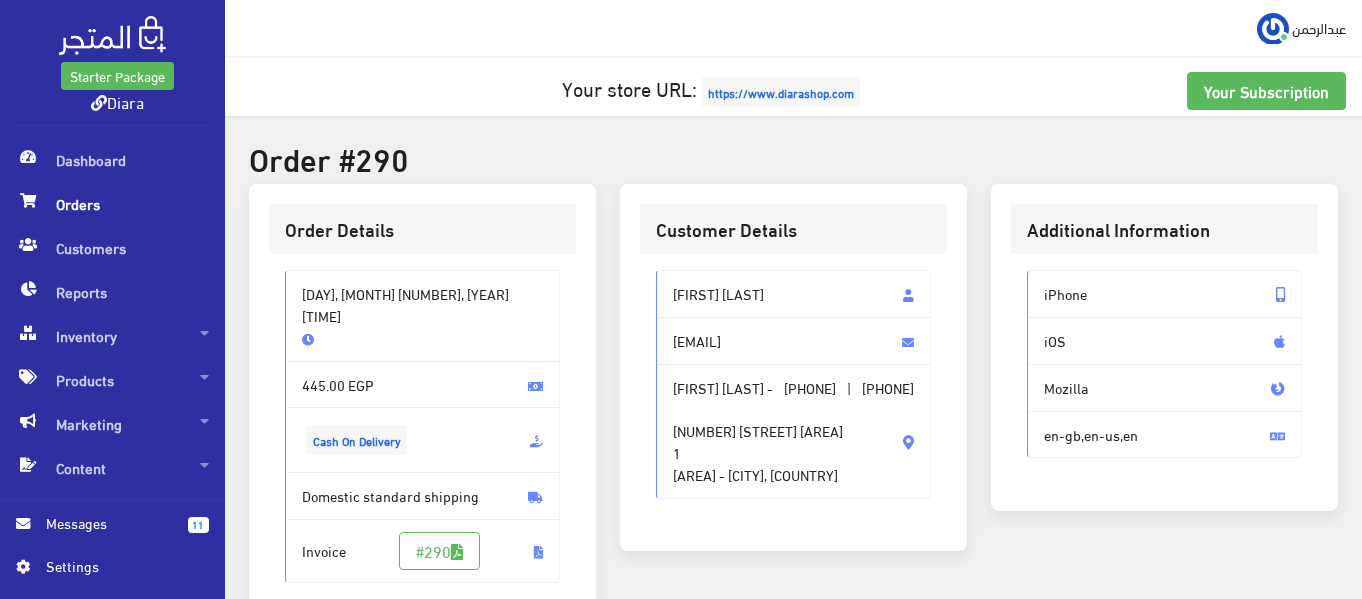 copy on "Yasmine Essawy" 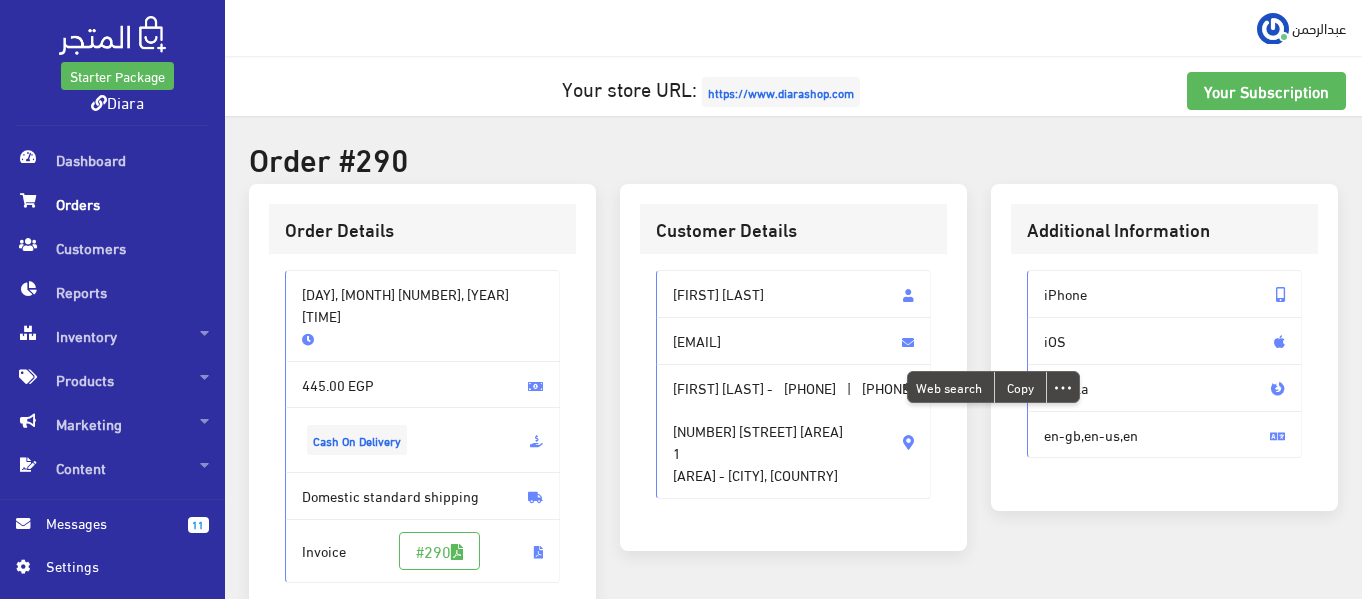 copy on "01122295631" 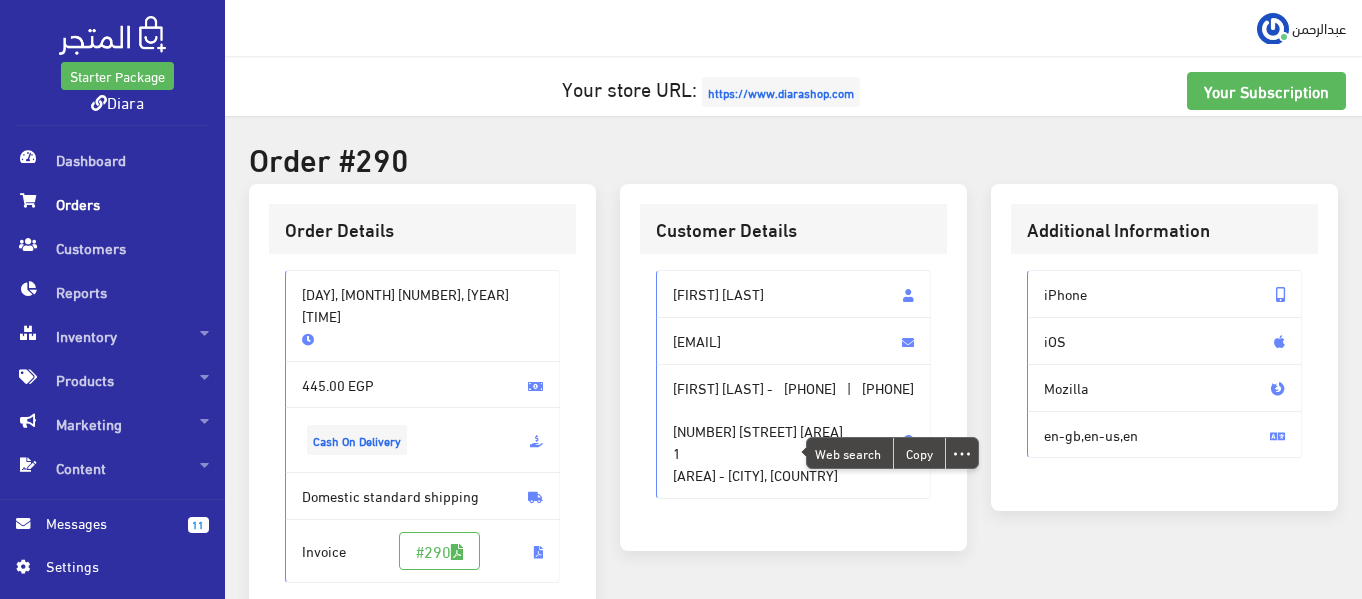 click on "121 النرجس عمارات التجمع الخامس
1
التجمع الخامس - Cairo, Egypt" at bounding box center [758, 442] 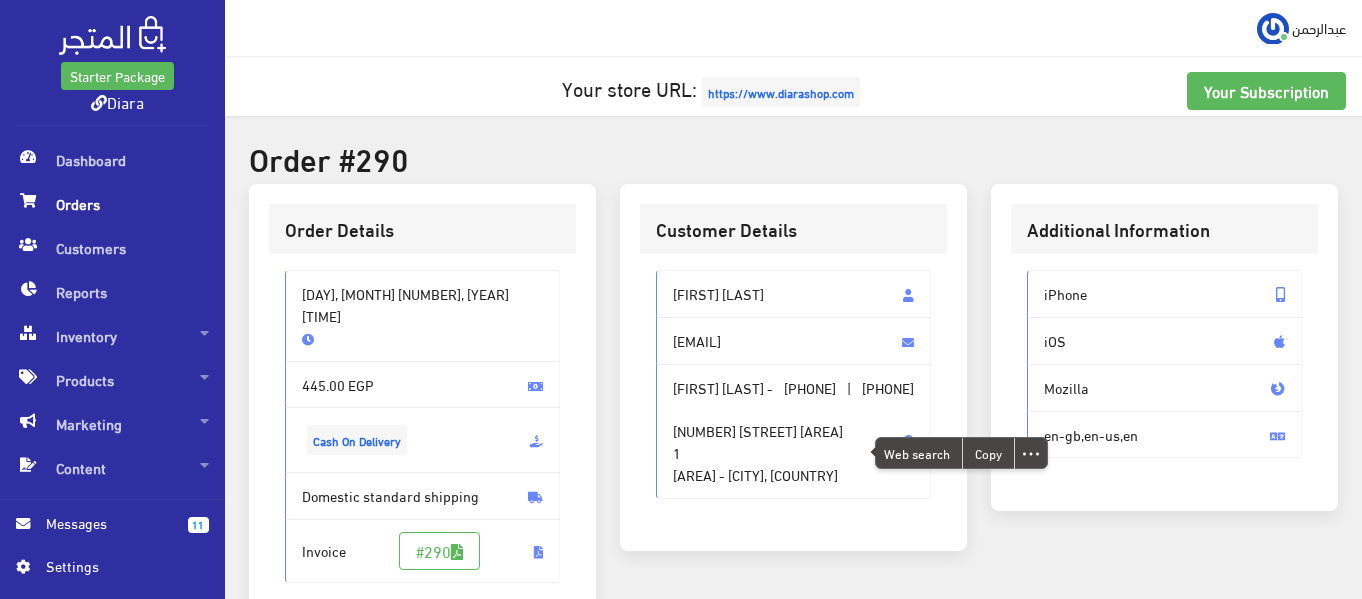 copy on "121 النرجس عمارات التجمع الخامس" 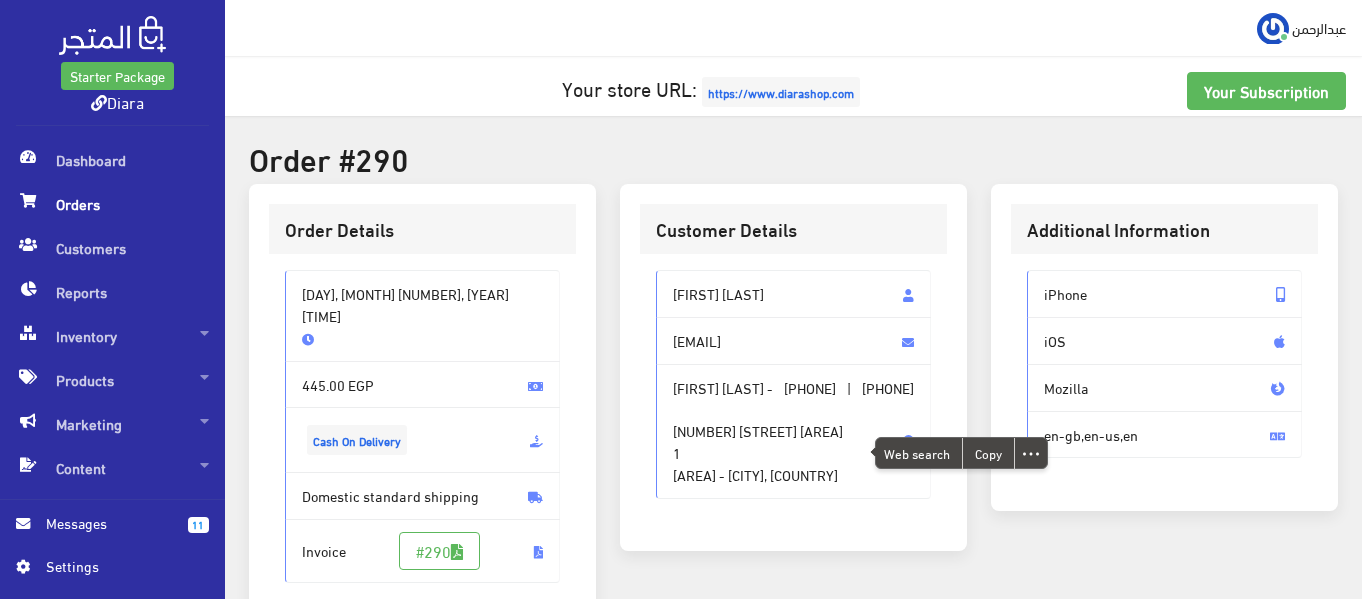 click on "121 النرجس عمارات التجمع الخامس
1
التجمع الخامس - Cairo, Egypt" at bounding box center [758, 442] 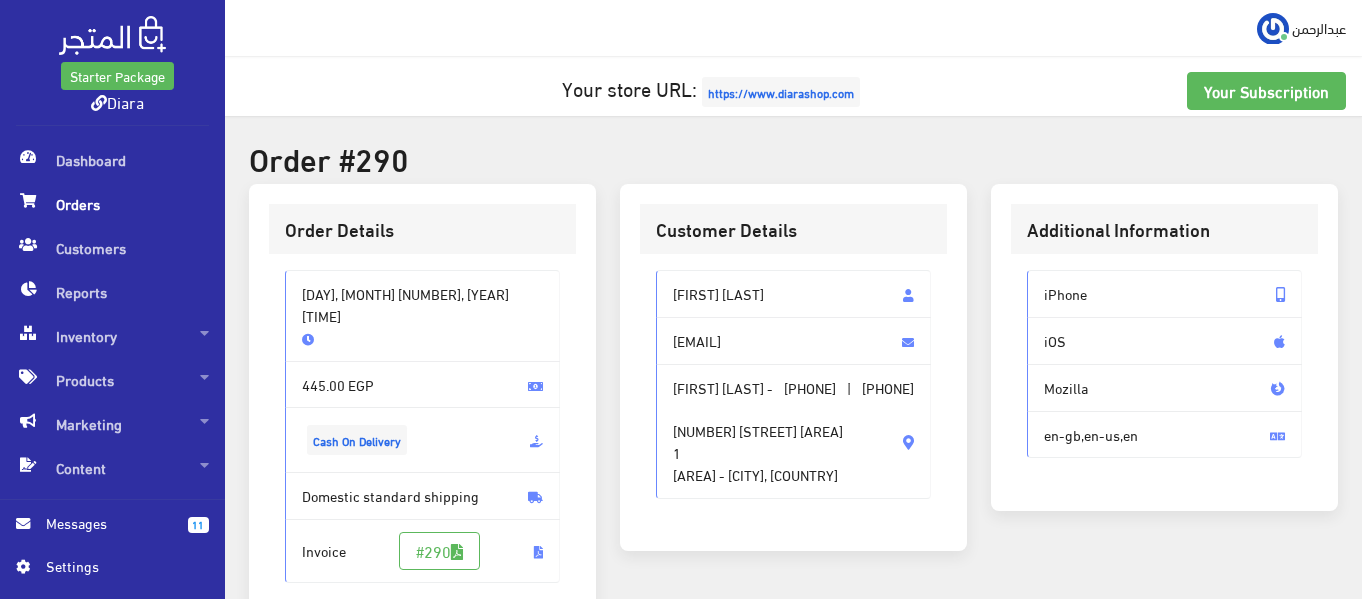click on "121 النرجس عمارات التجمع الخامس
1
التجمع الخامس - Cairo, Egypt" at bounding box center (758, 442) 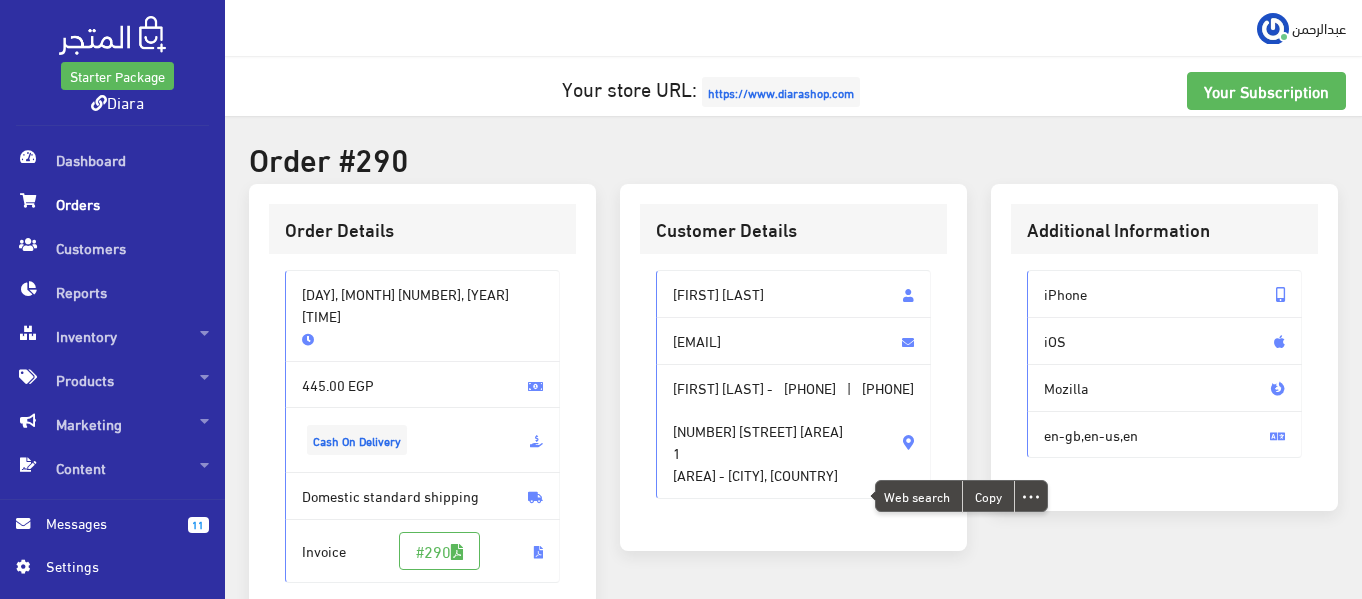 copy on "التجمع الخامس - Cairo, Egypt" 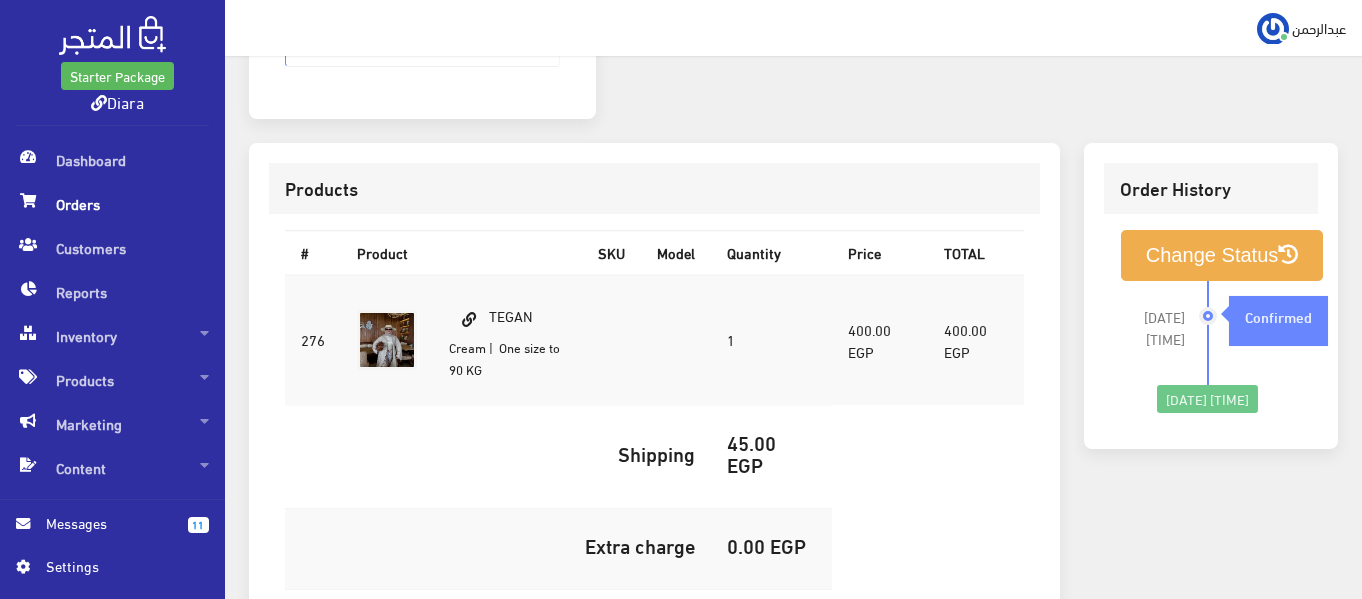 scroll, scrollTop: 700, scrollLeft: 0, axis: vertical 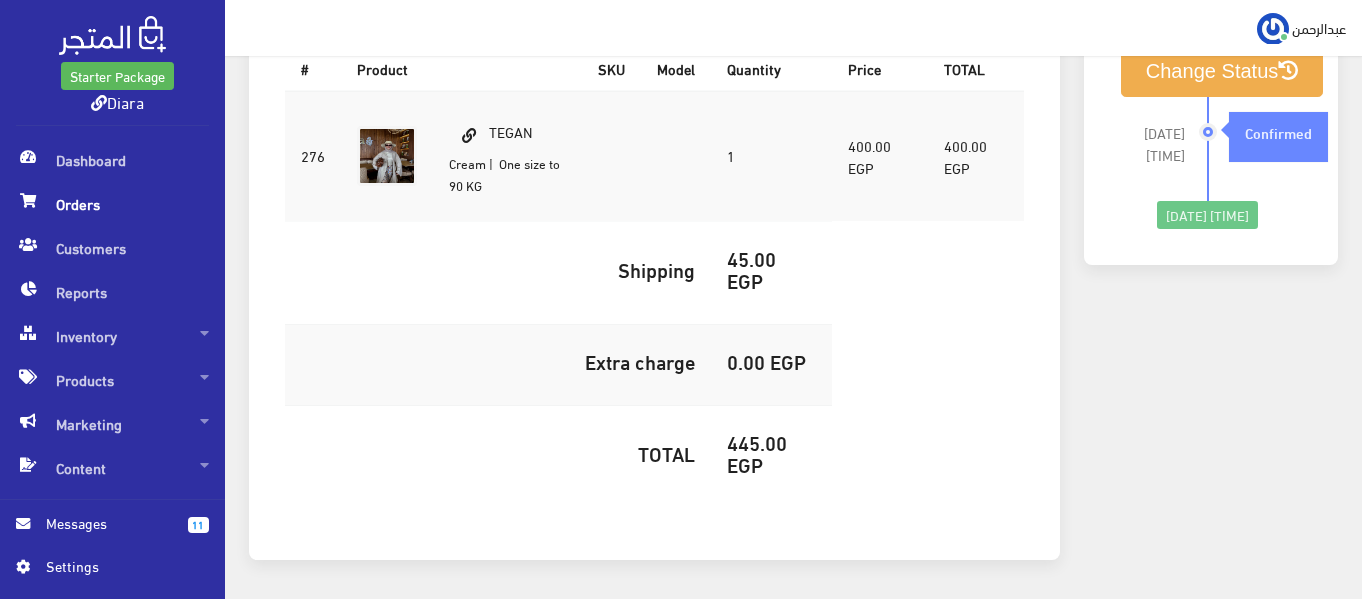 click on "Confirmed" at bounding box center [1278, 137] 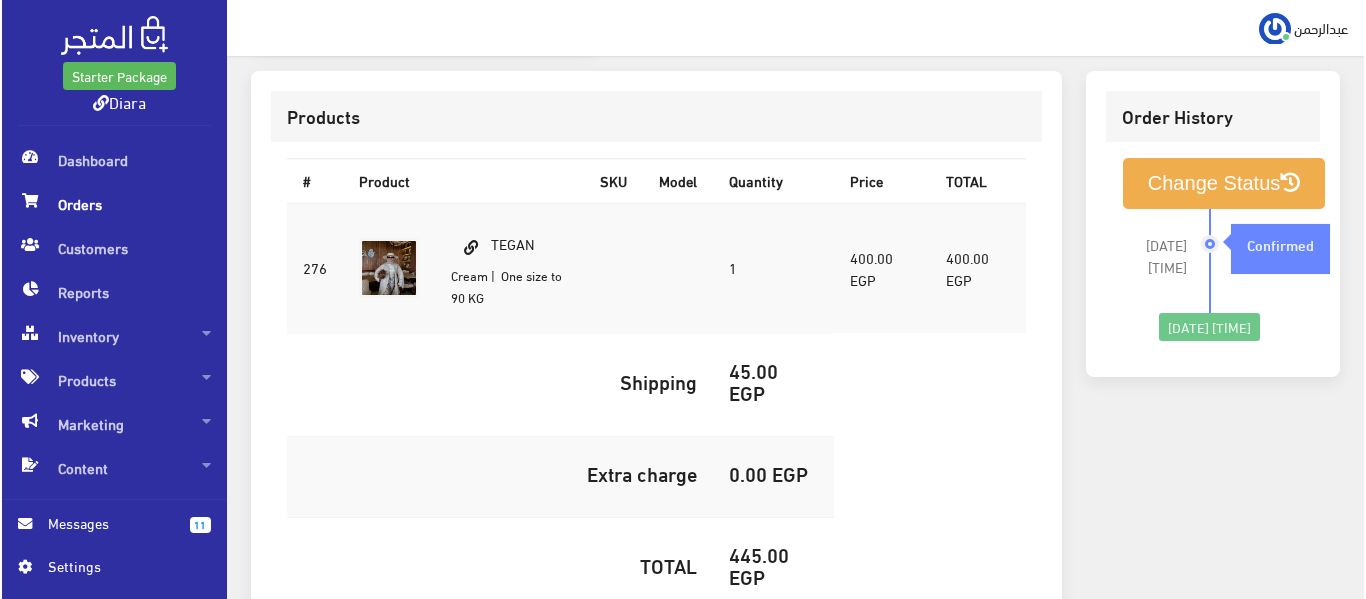 scroll, scrollTop: 400, scrollLeft: 0, axis: vertical 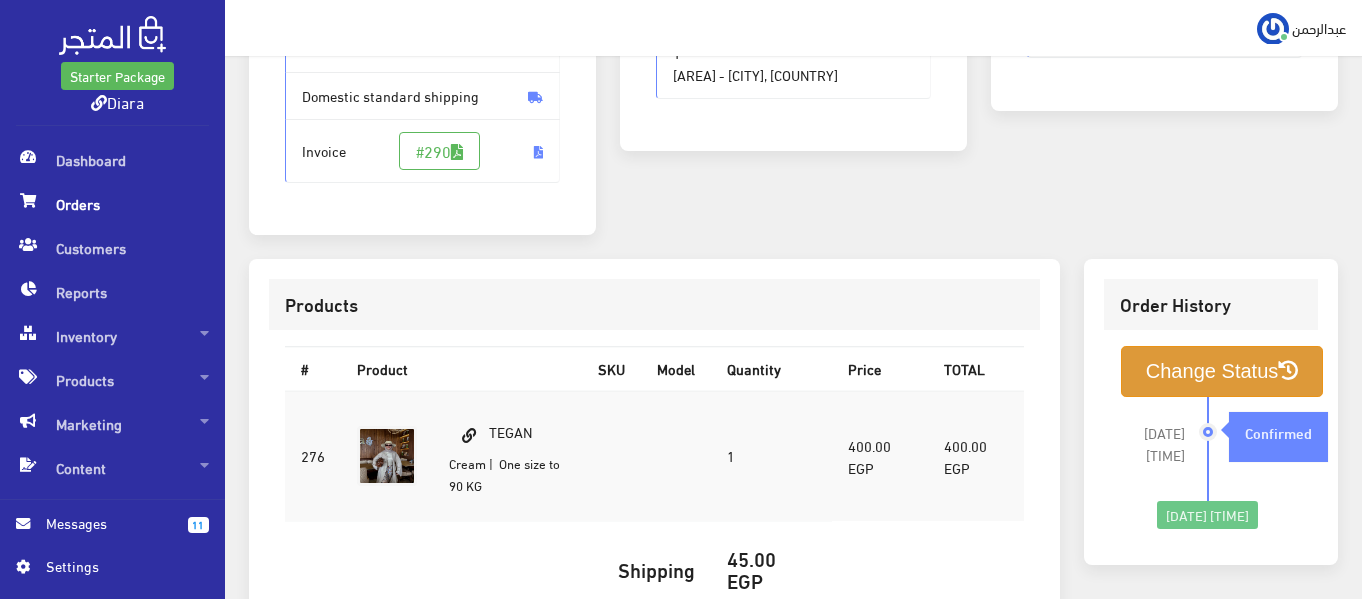 click on "Change Status" at bounding box center [1222, 371] 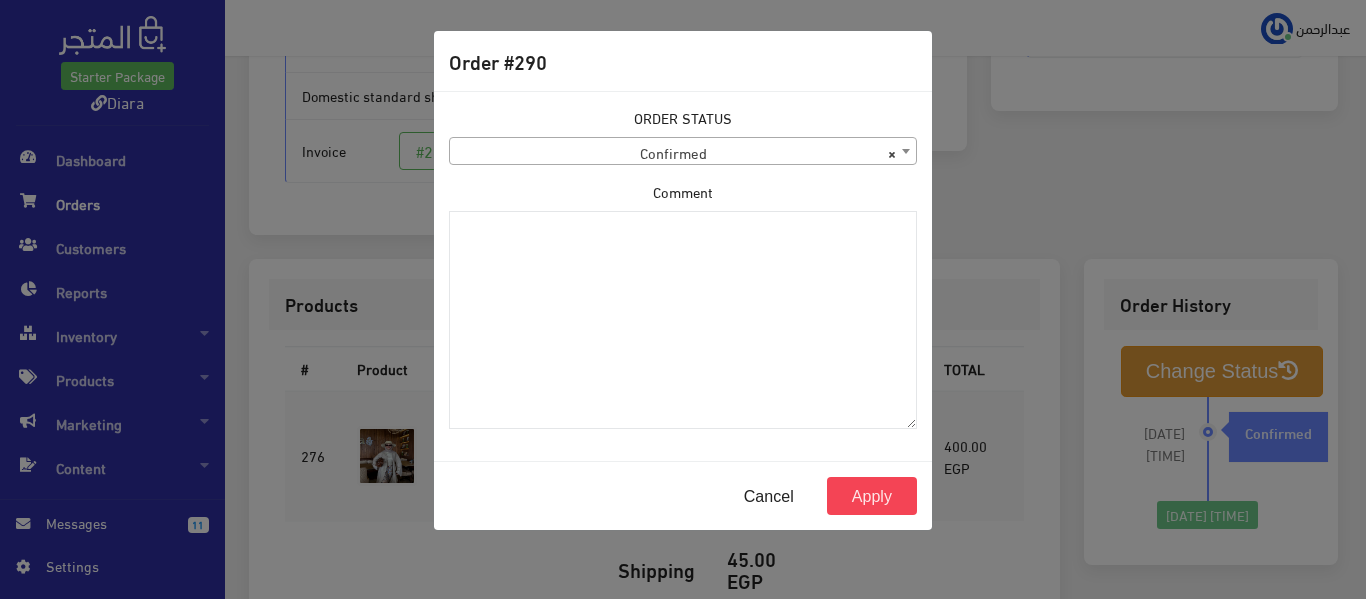 click on "× Confirmed" at bounding box center [683, 152] 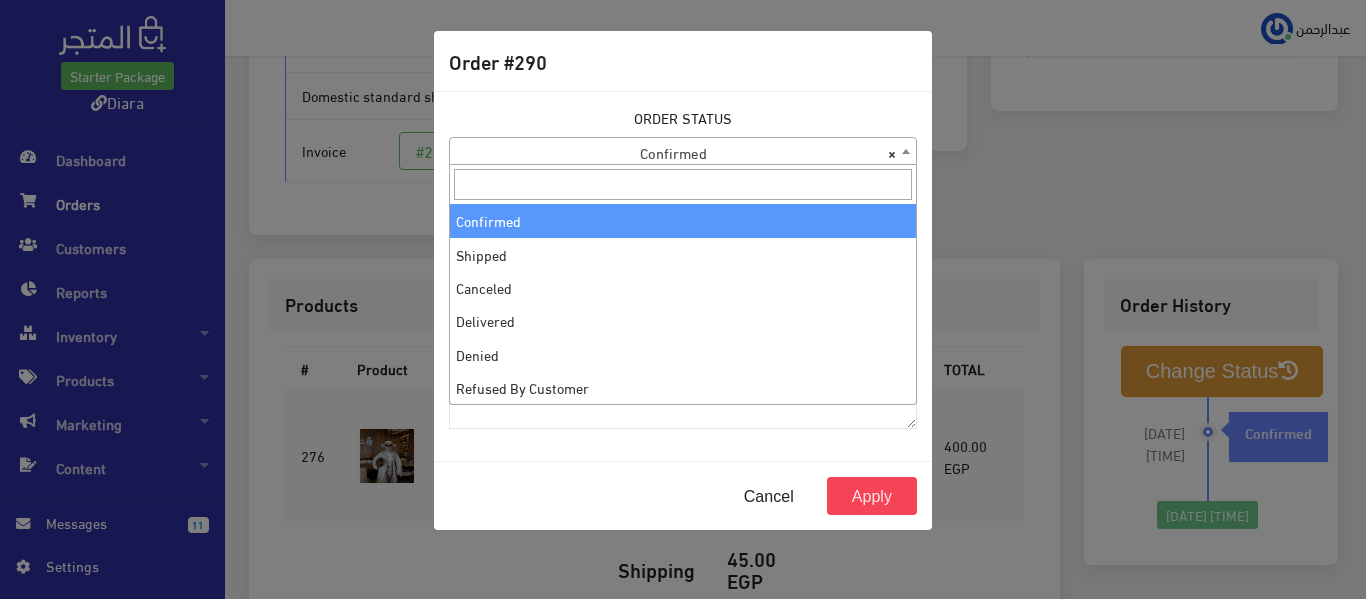 select on "2" 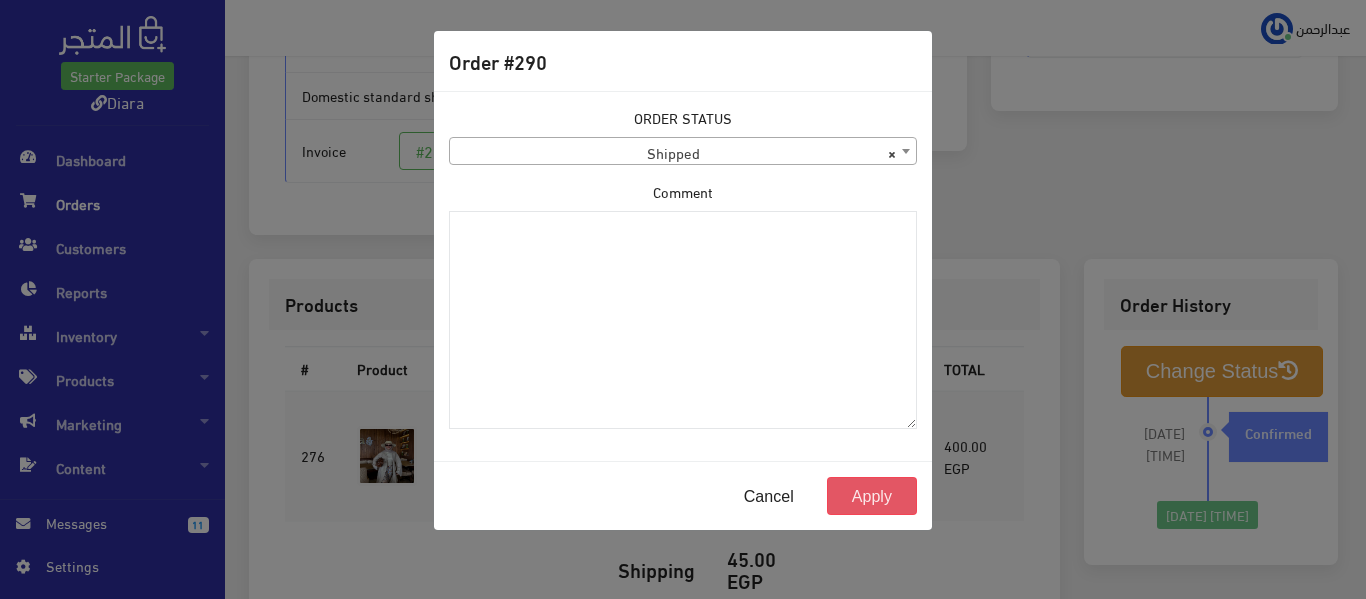 click on "Apply" at bounding box center (872, 496) 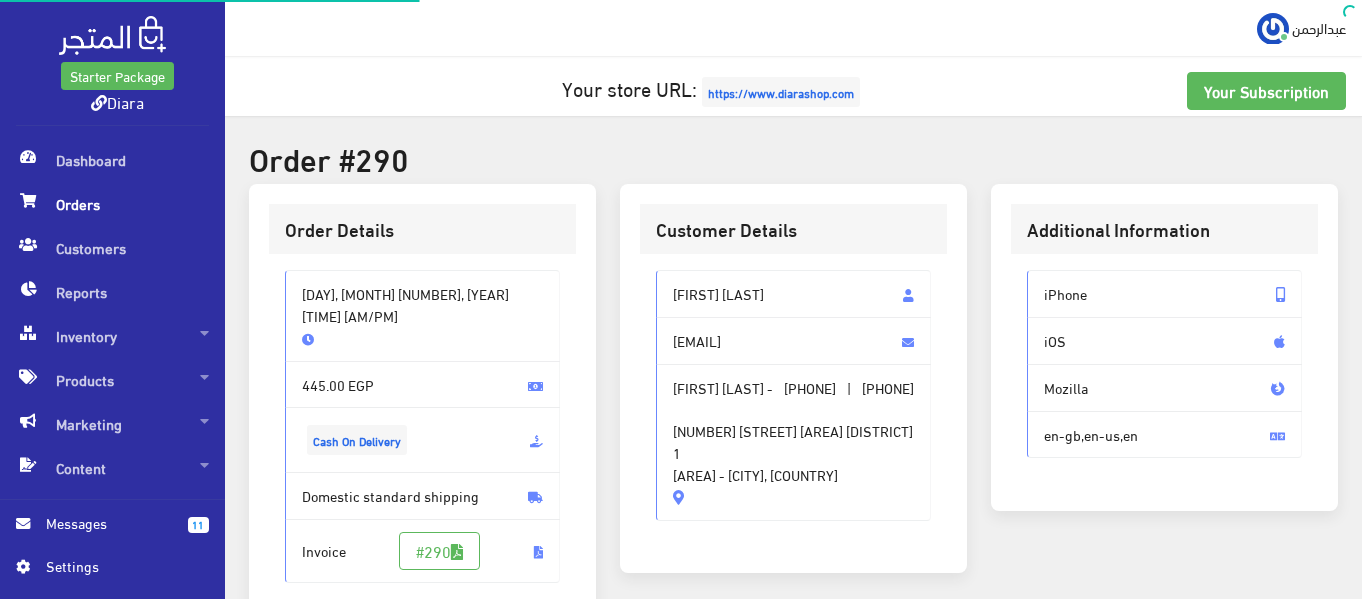 scroll, scrollTop: 0, scrollLeft: 0, axis: both 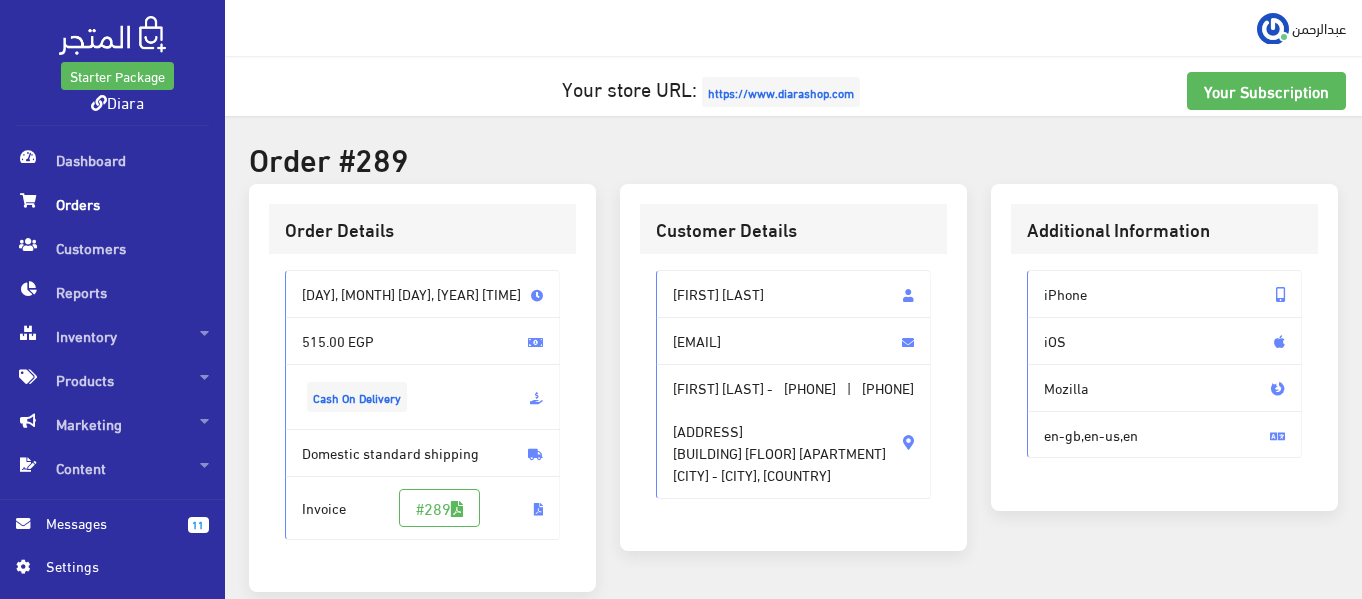 click on "[FIRST] [LAST]" at bounding box center (793, 294) 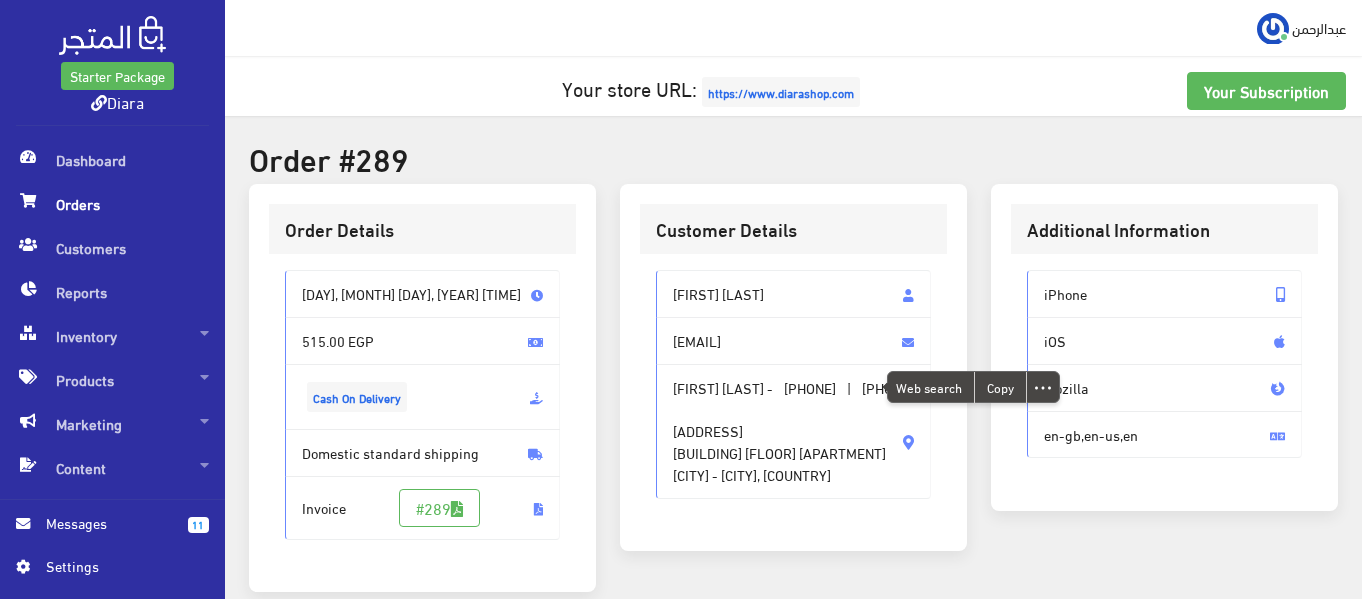 copy on "[PHONE]" 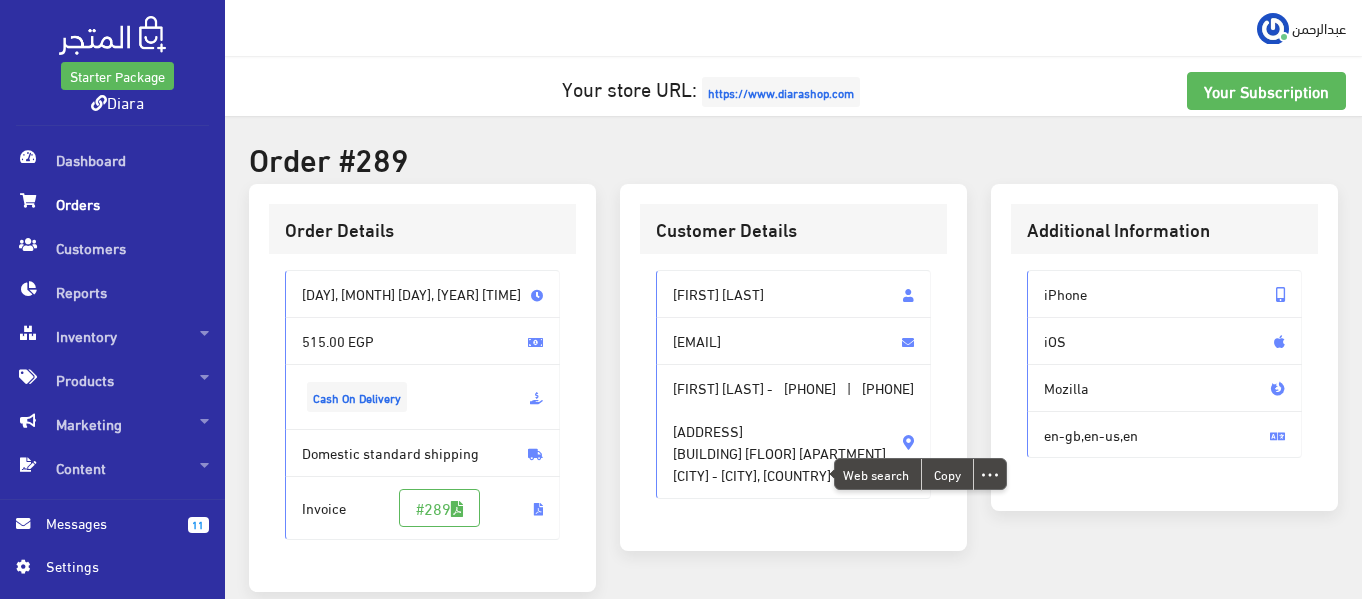 click on "[ADDRESS]
[BUILDING] [FLOOR] [APARTMENT]
[CITY] - [CITY], [COUNTRY]" at bounding box center (779, 442) 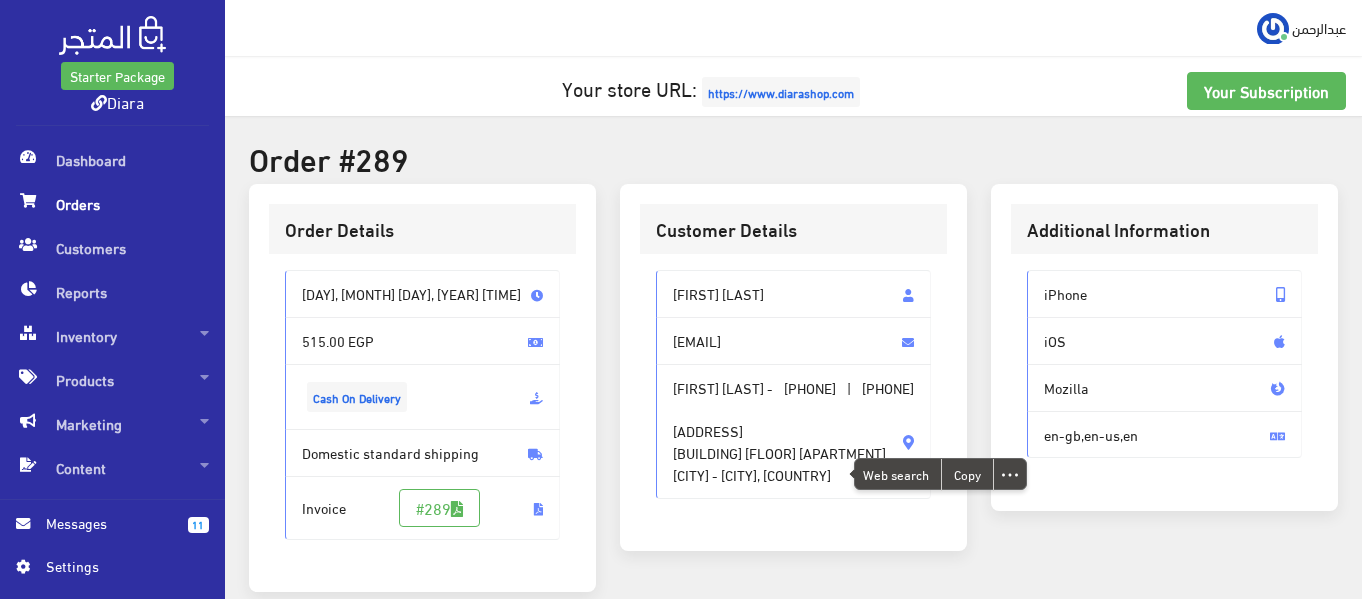 click on "[ADDRESS]
[BUILDING] [FLOOR] [APARTMENT]
[CITY] - [CITY], [COUNTRY]" at bounding box center (779, 442) 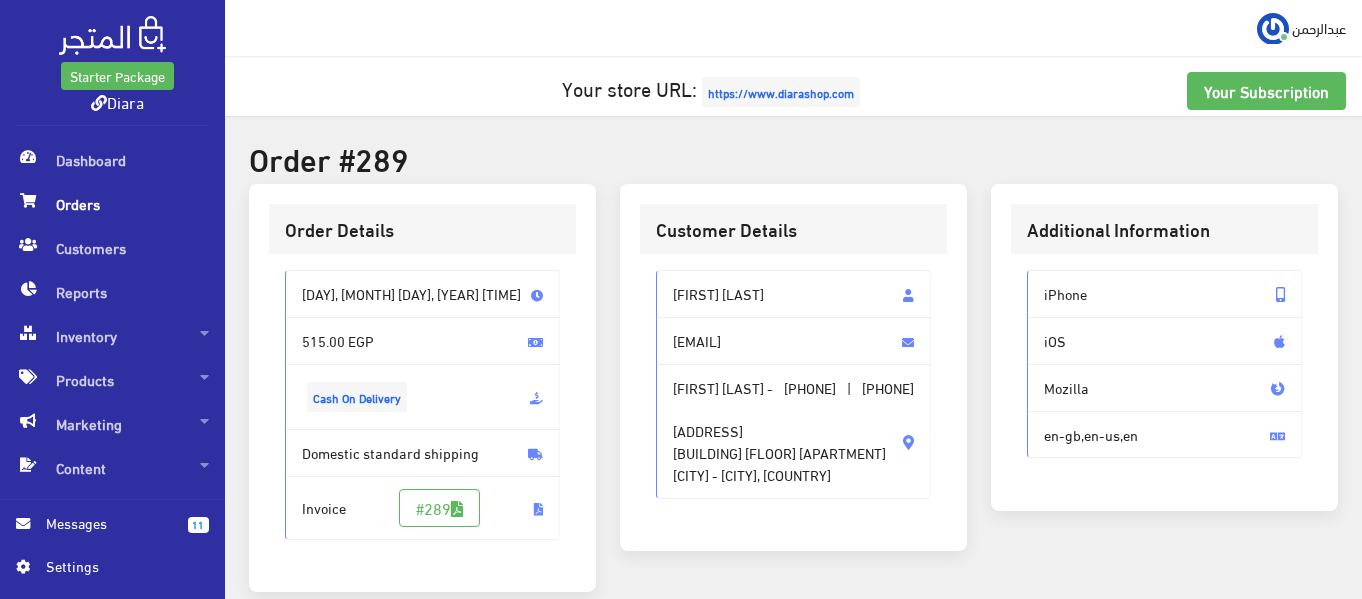 click on "[ADDRESS]
[BUILDING] [FLOOR] [APARTMENT]
[CITY] - [CITY], [COUNTRY]" at bounding box center [779, 442] 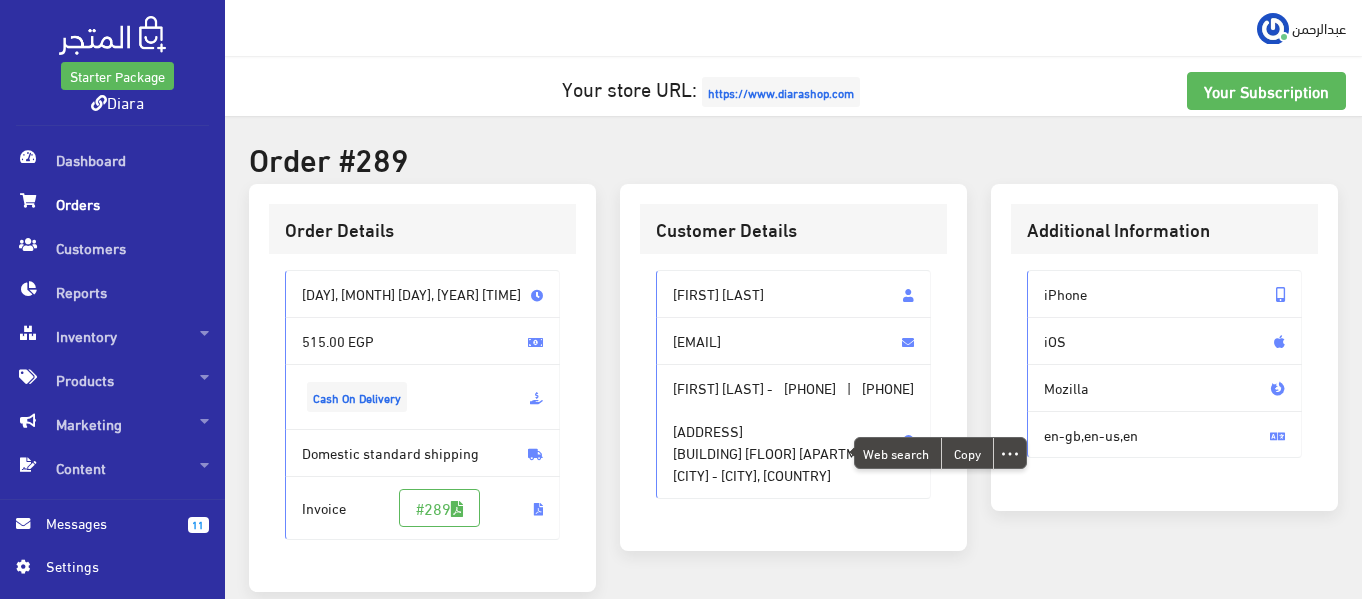 copy on "[ADDRESS]" 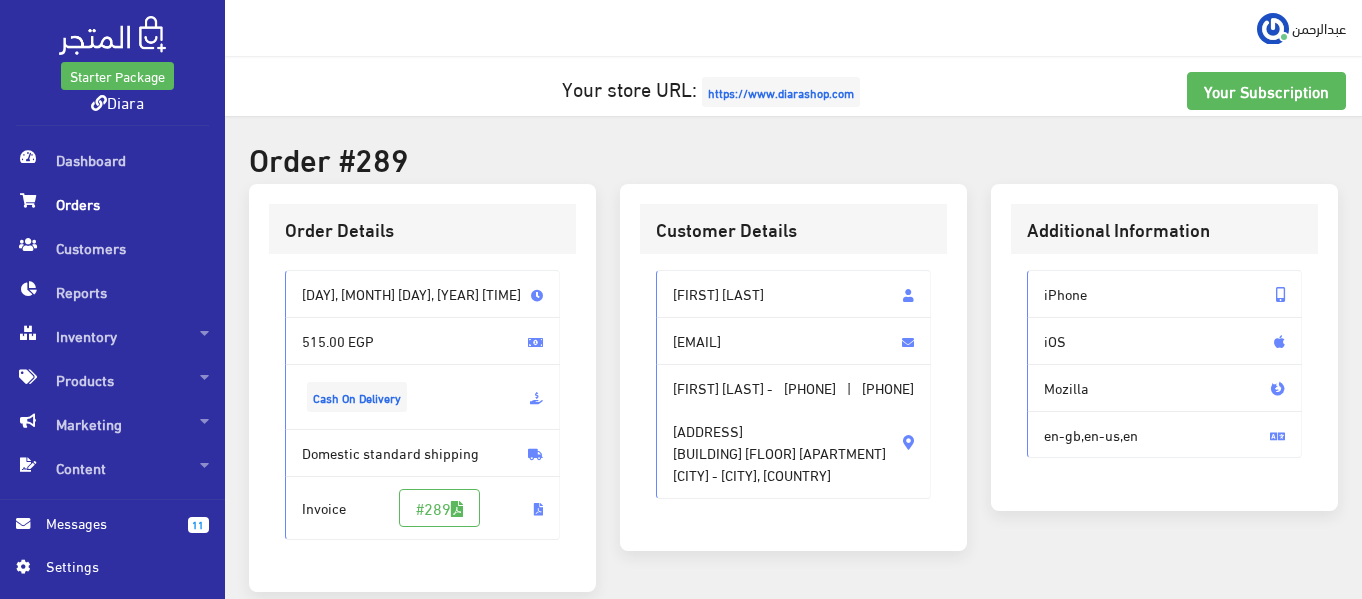 click on "[ADDRESS]
[BUILDING] [FLOOR] [APARTMENT]
[CITY] - [CITY], [COUNTRY]" at bounding box center [779, 442] 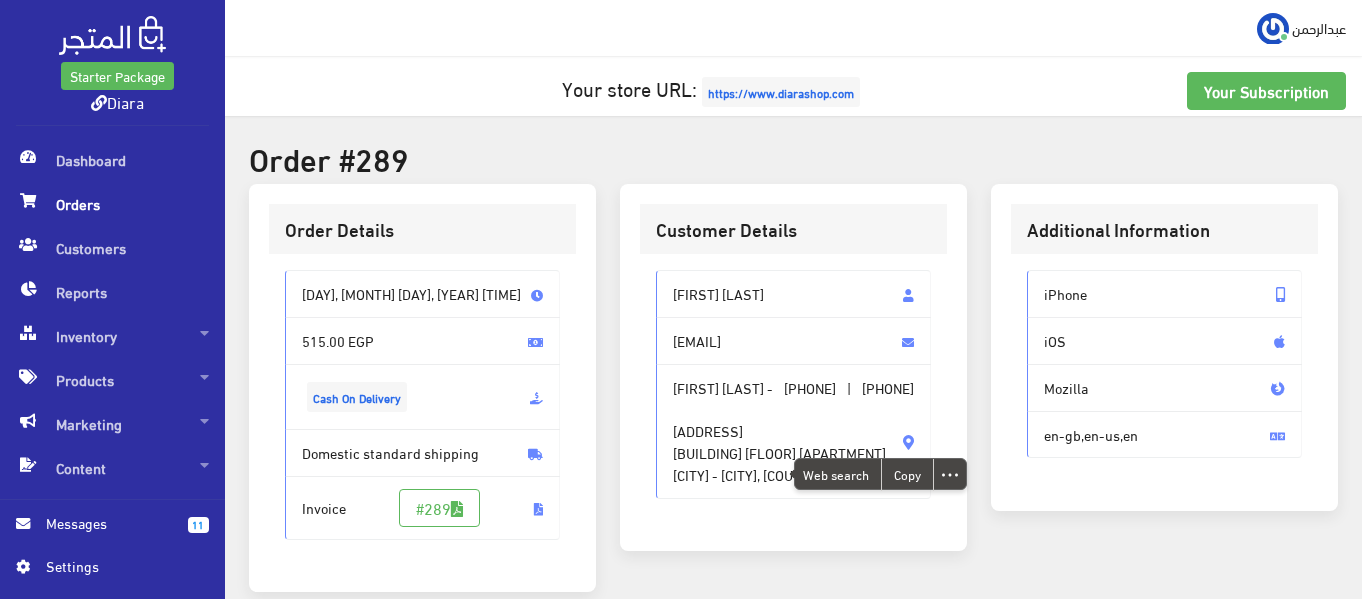 click on "[ADDRESS]
[BUILDING] [FLOOR] [APARTMENT]
[CITY] - [CITY], [COUNTRY]" at bounding box center (779, 442) 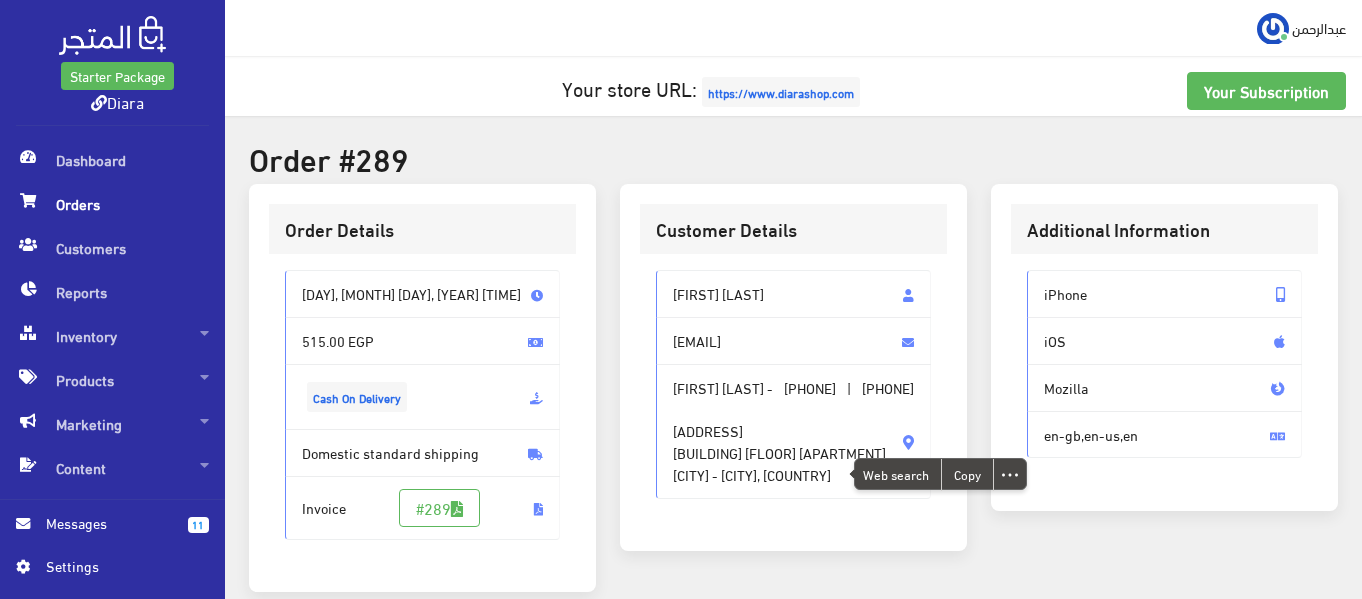 copy on "[BUILDING] [FLOOR] [APARTMENT]" 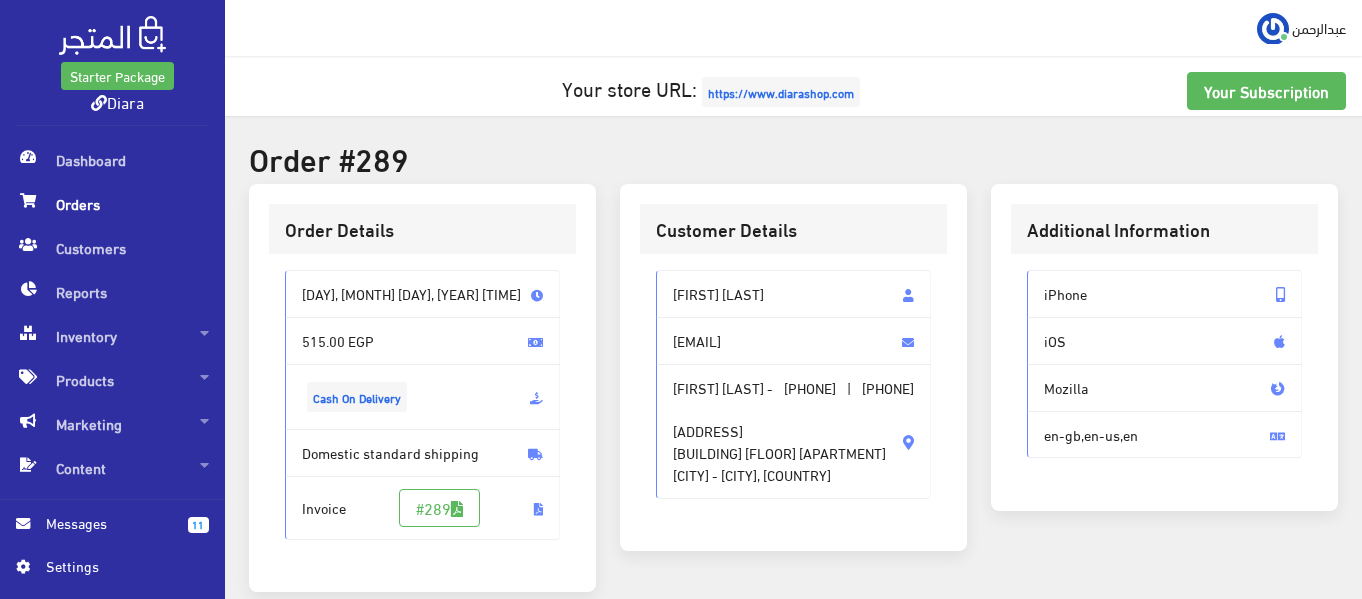 click on "ش الازهر تقسيم سليمان الحكيم
برج الروضه دور ١١ شقه ١١٠١
اسيوط ثان - Assuit, Egypt" at bounding box center (779, 442) 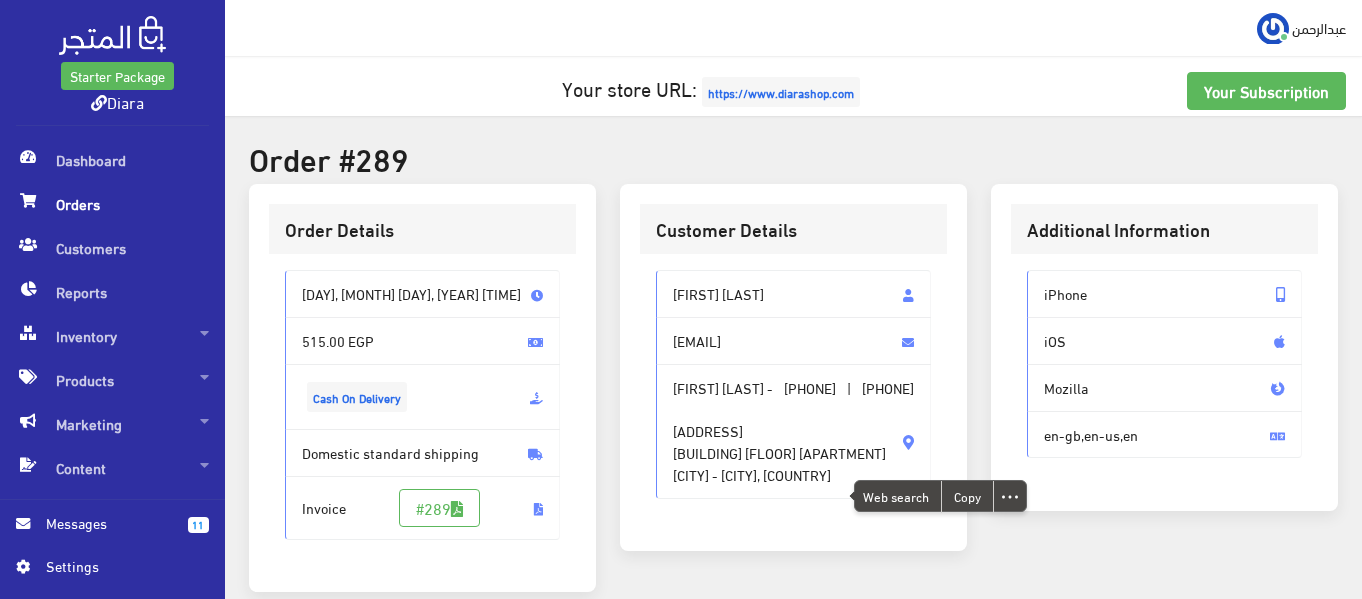 copy on "[CITY], [COUNTRY]" 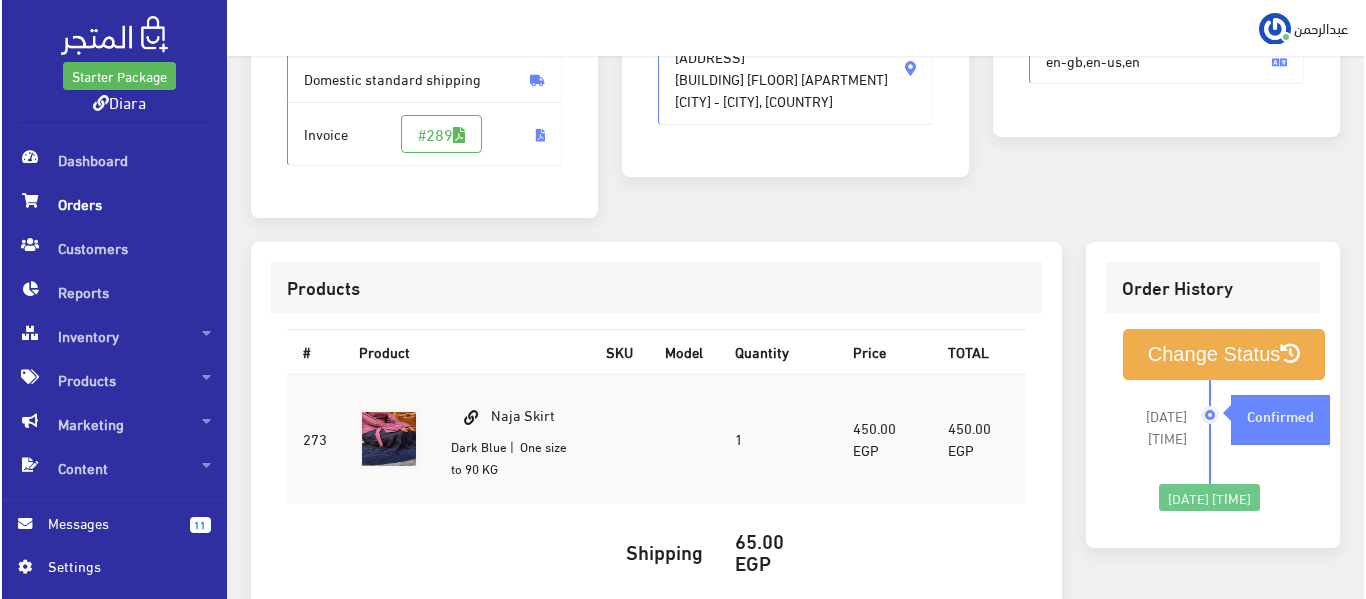 scroll, scrollTop: 330, scrollLeft: 0, axis: vertical 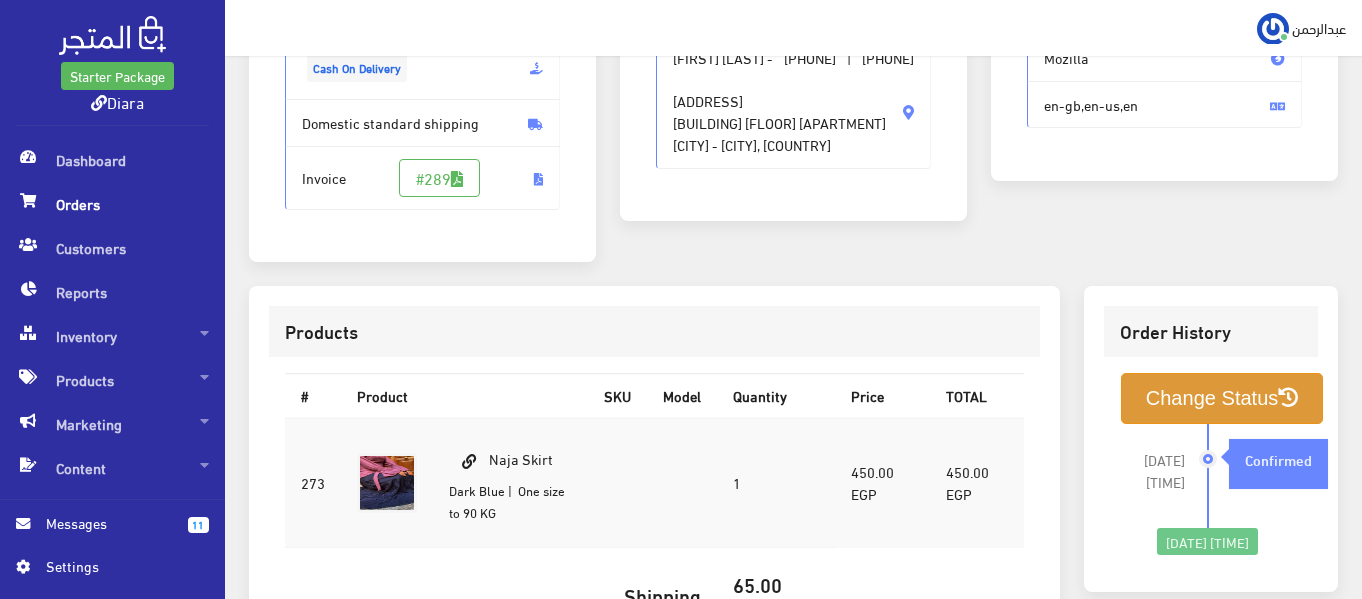 click on "Change Status" at bounding box center (1222, 398) 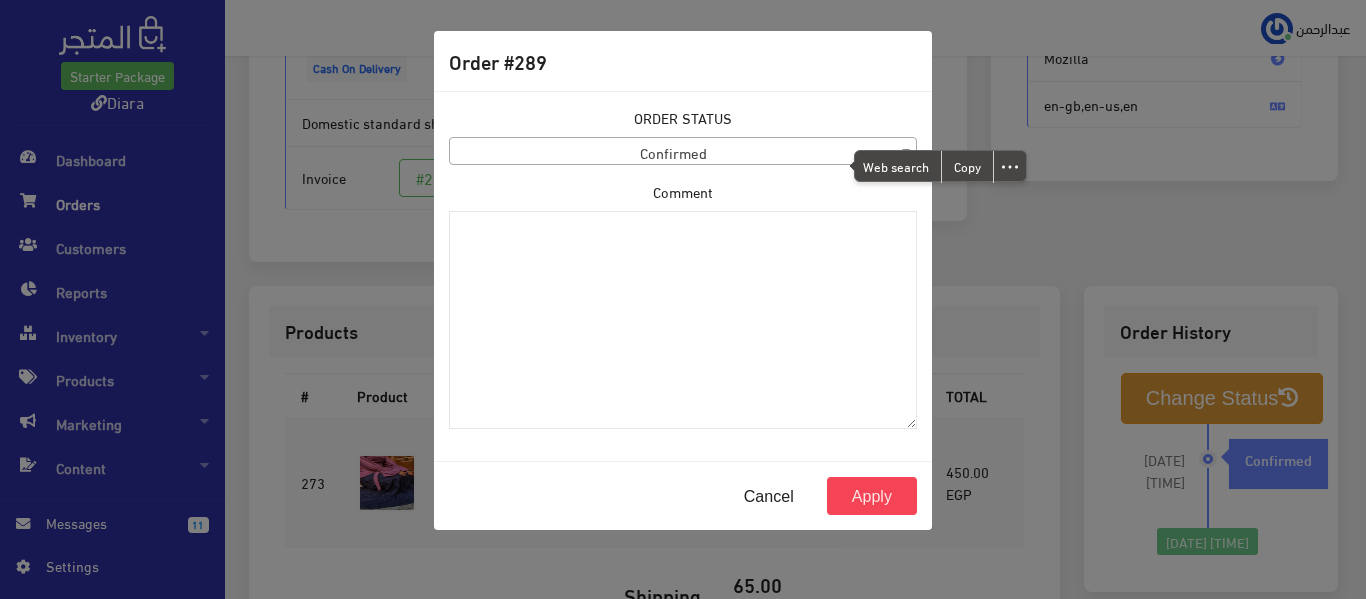 click on "× Confirmed" at bounding box center [683, 152] 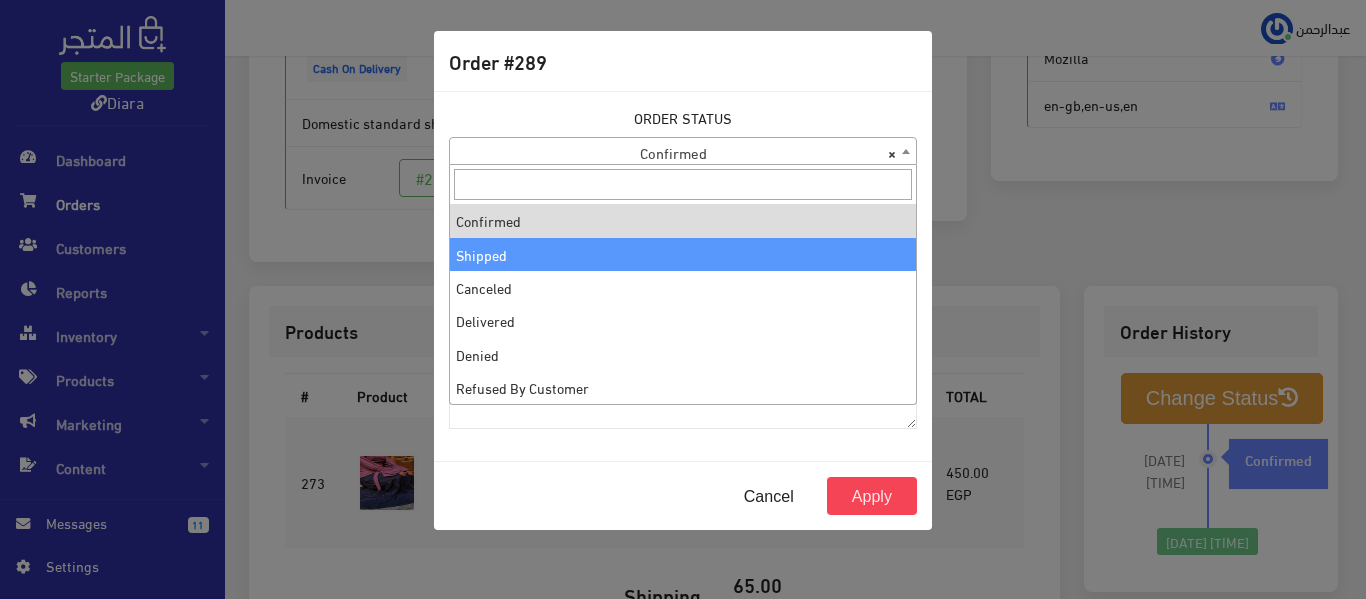 select on "2" 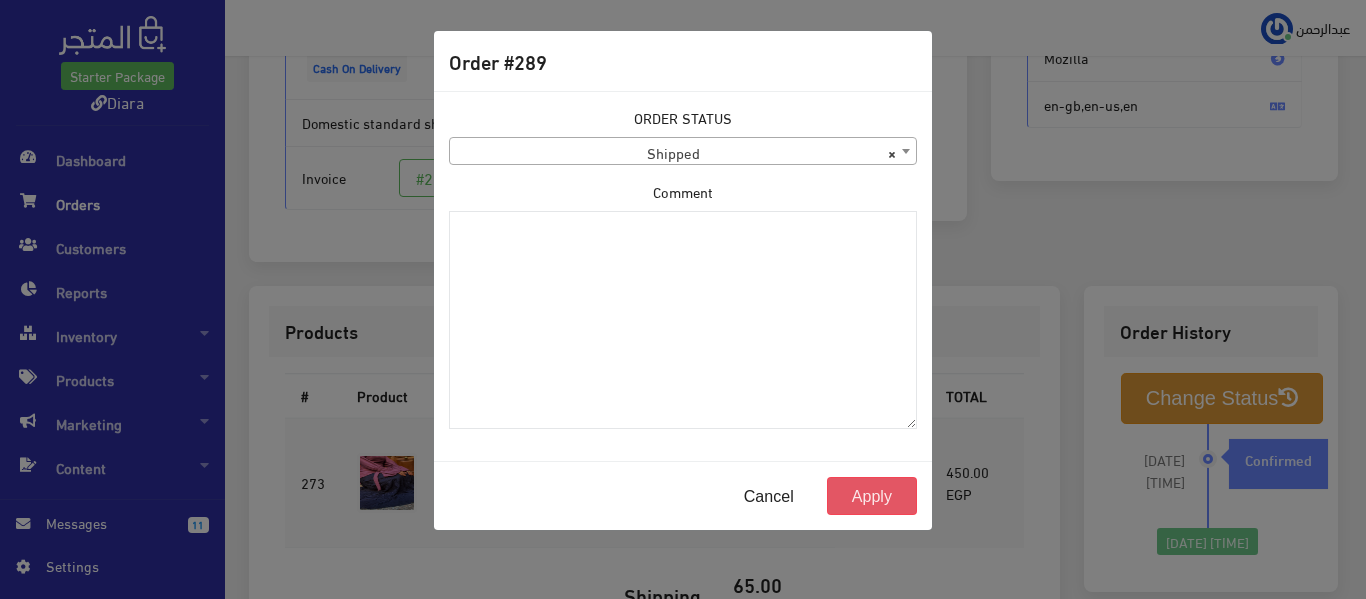 click on "Apply" at bounding box center (872, 496) 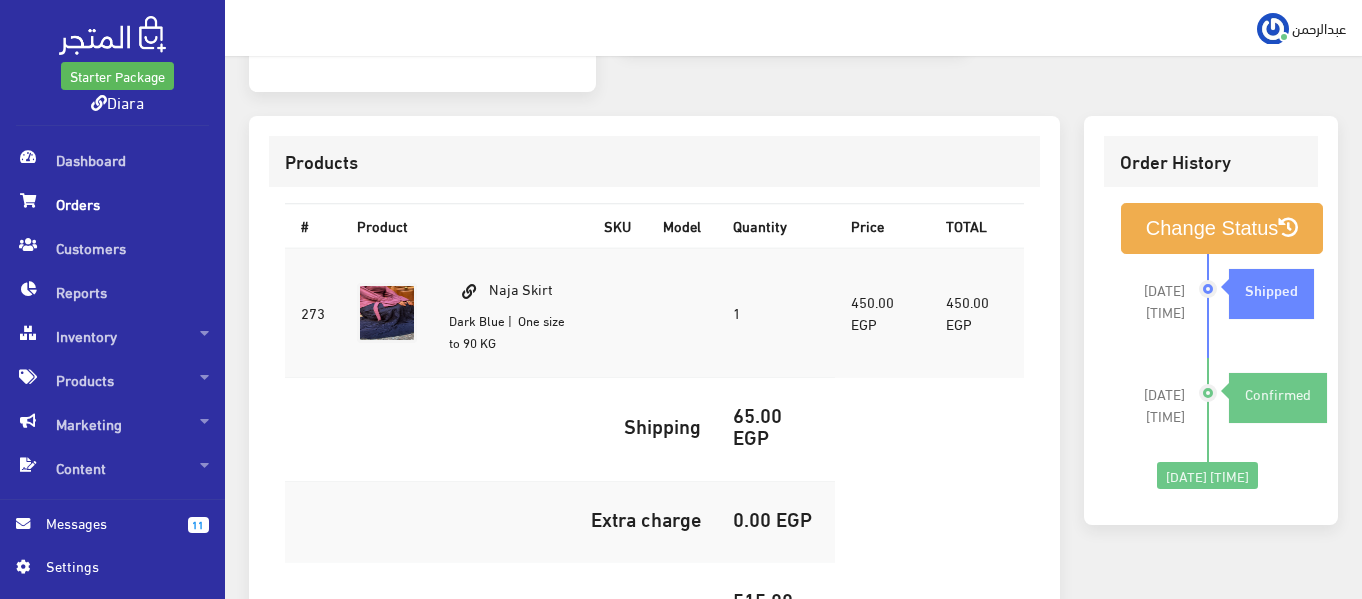 scroll, scrollTop: 0, scrollLeft: 0, axis: both 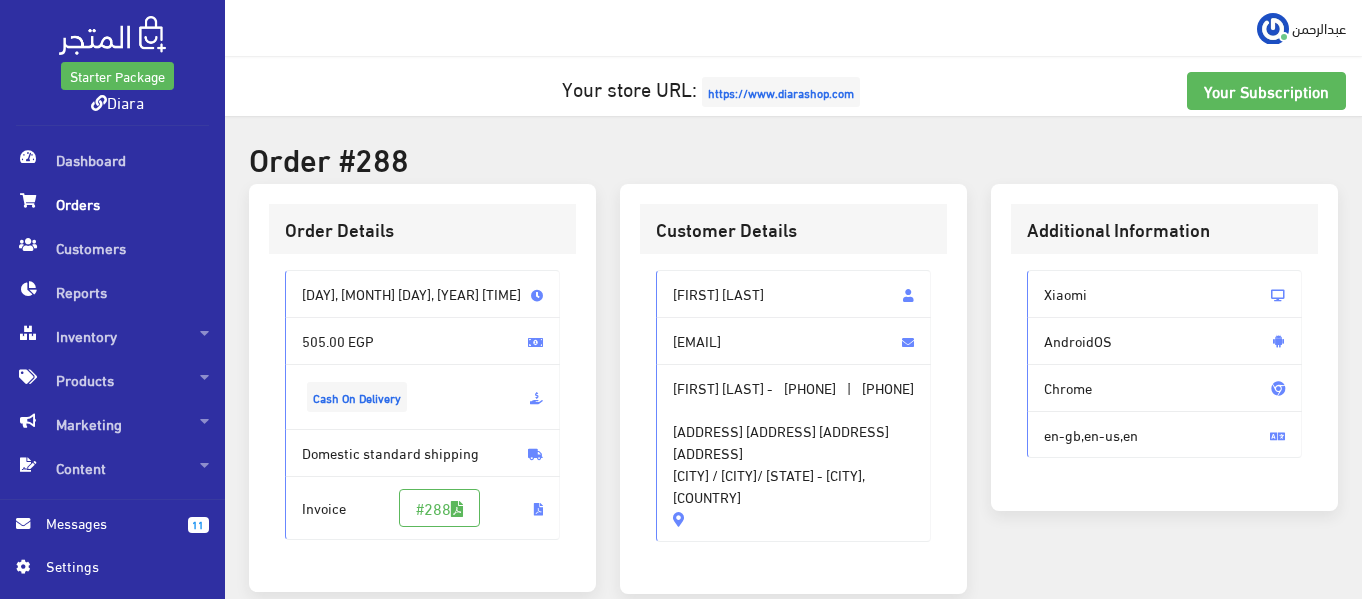 click on "[FIRST] [LAST]" at bounding box center (793, 294) 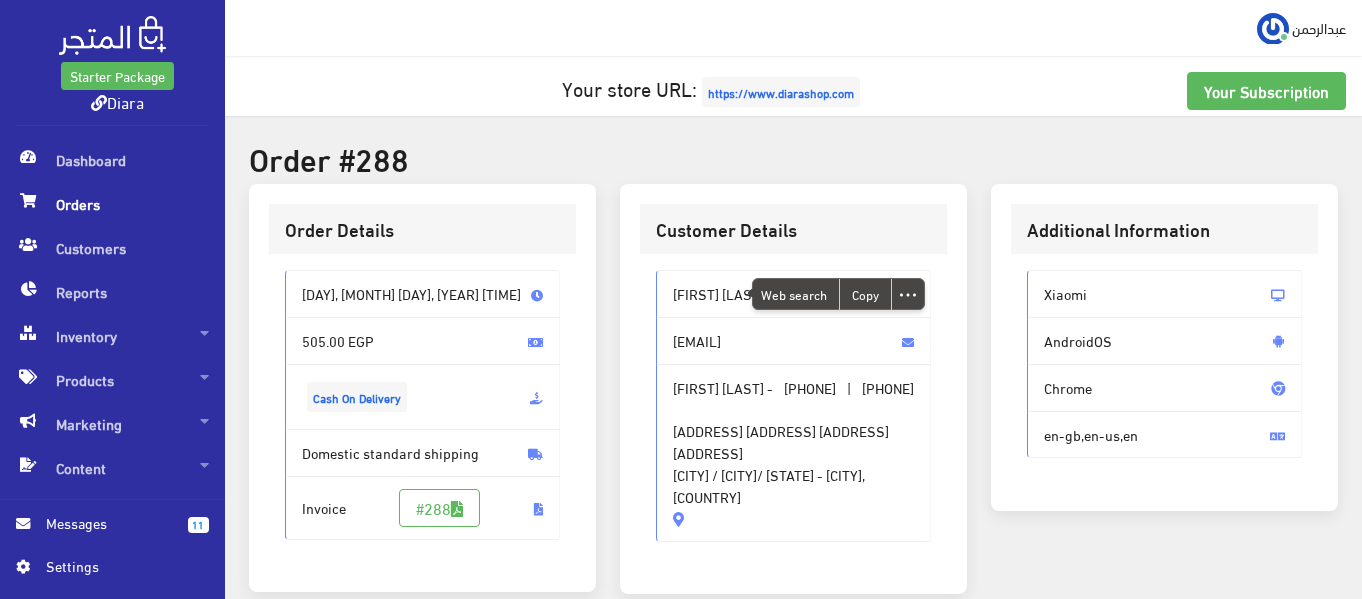 copy on "[FIRST] [LAST]" 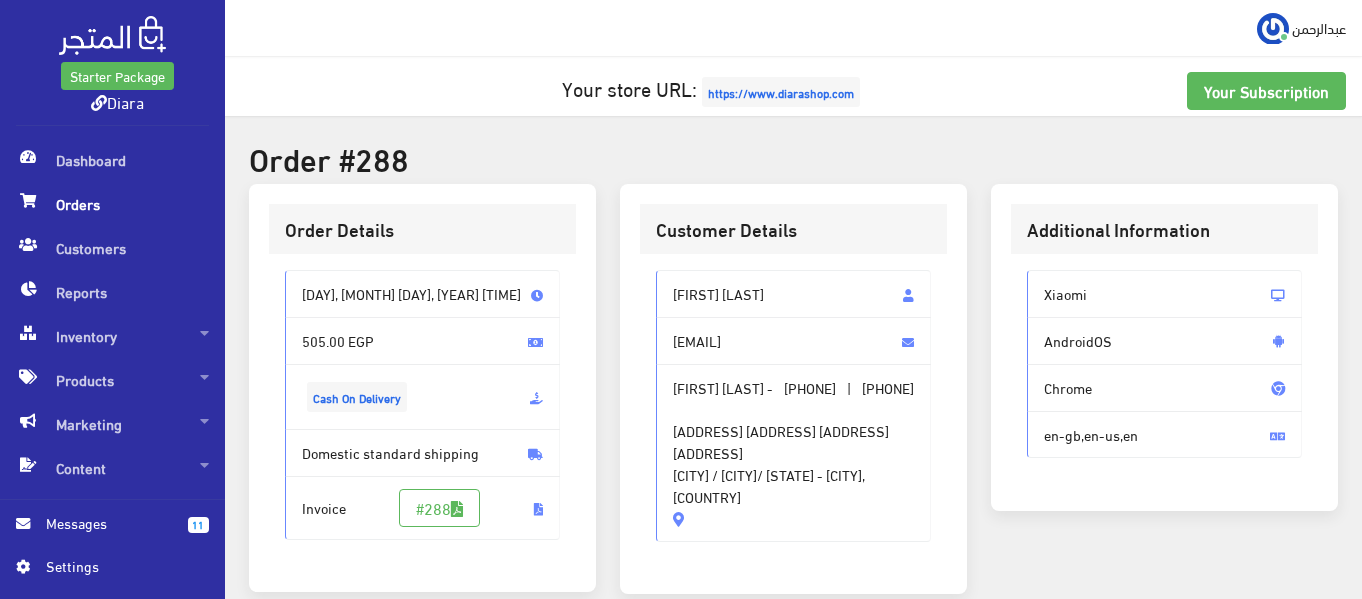 drag, startPoint x: 795, startPoint y: 391, endPoint x: 884, endPoint y: 402, distance: 89.6772 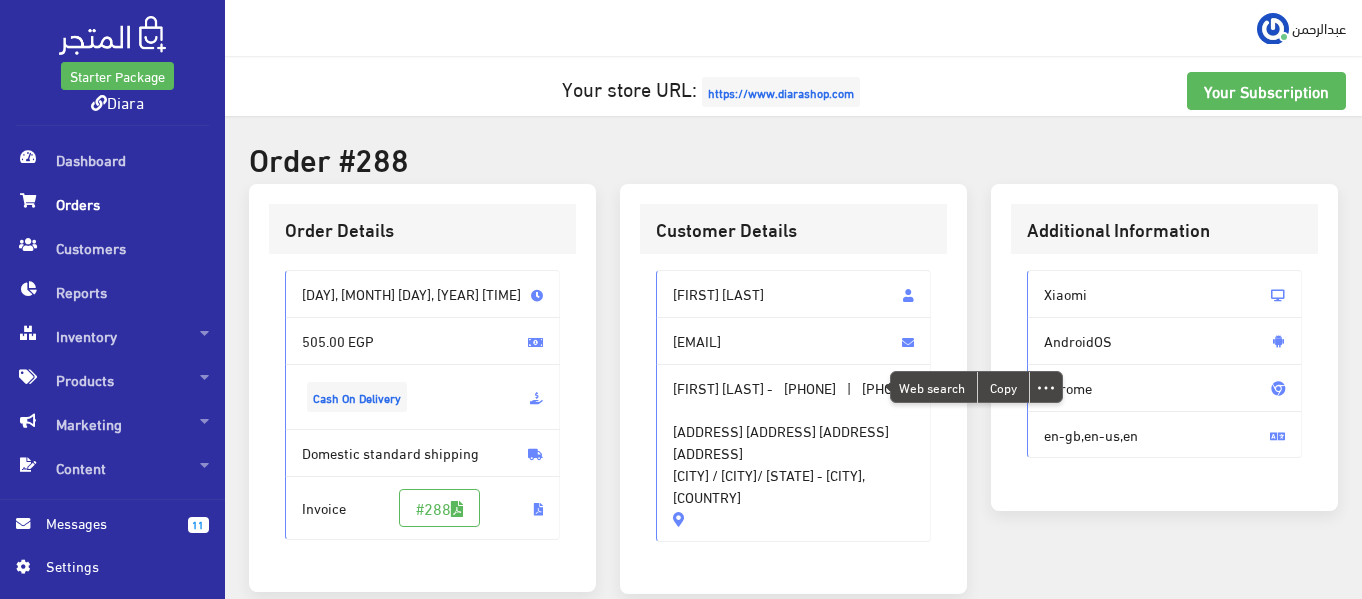 copy on "01153074905" 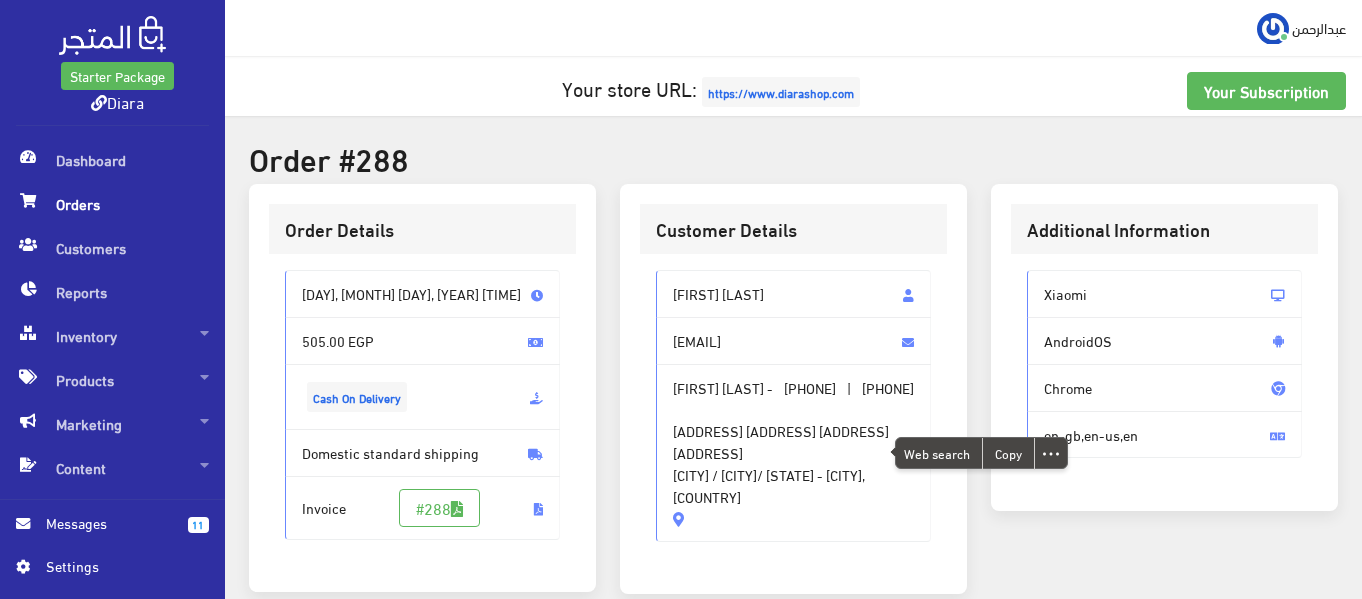 click on "قرية السلامون مركز ههيا محافظة الشرقية
شارع الوحدة الصحية
Hehia / zagazig/ Sharqia - Zakazik, Egypt" at bounding box center (793, 453) 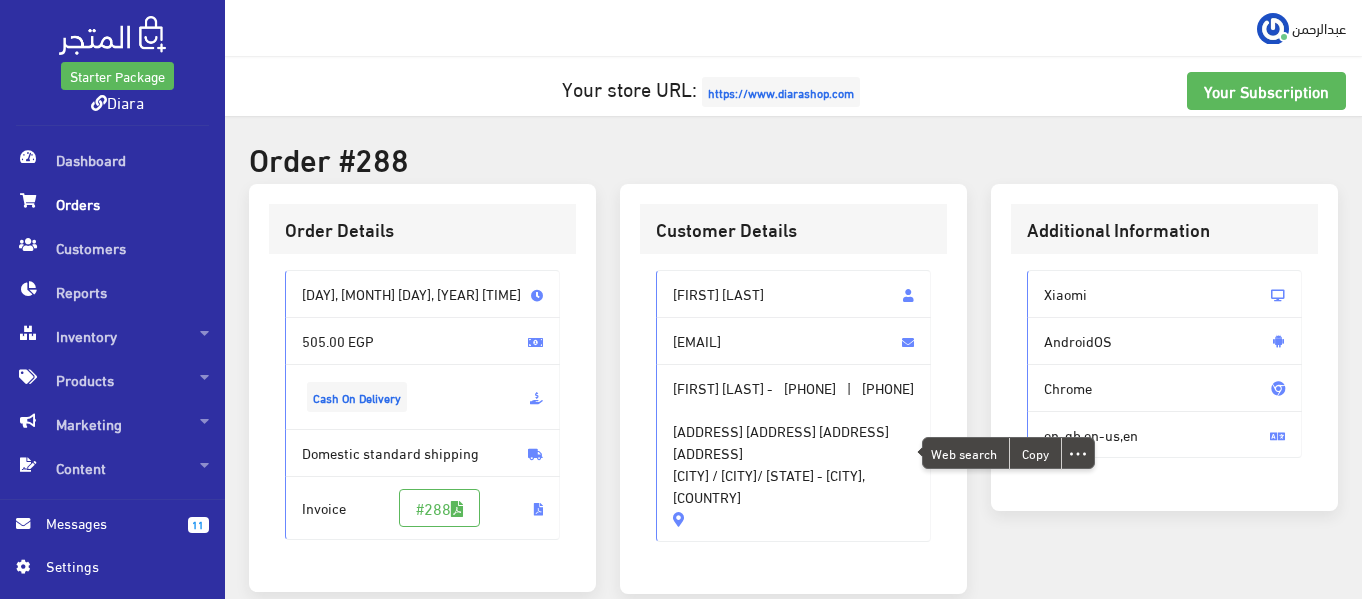 copy on "قرية السلامون مركز ههيا محافظة الشرقية" 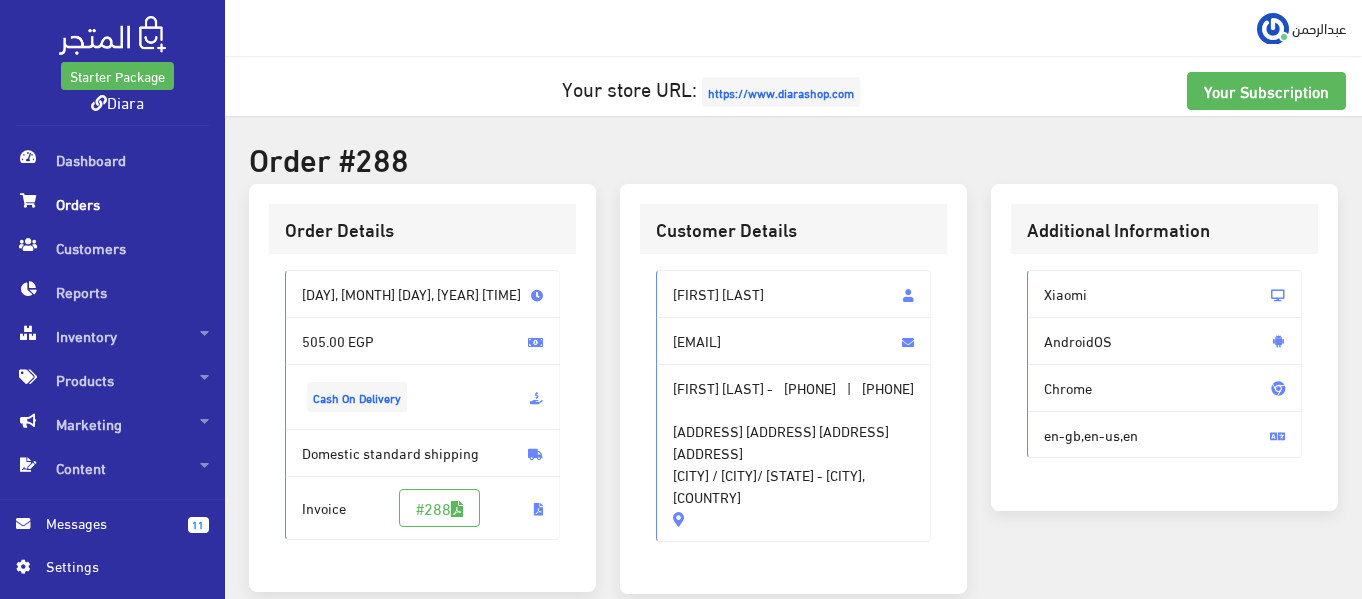 click on "قرية السلامون مركز ههيا محافظة الشرقية
شارع الوحدة الصحية
Hehia / zagazig/ Sharqia - Zakazik, Egypt" at bounding box center [793, 453] 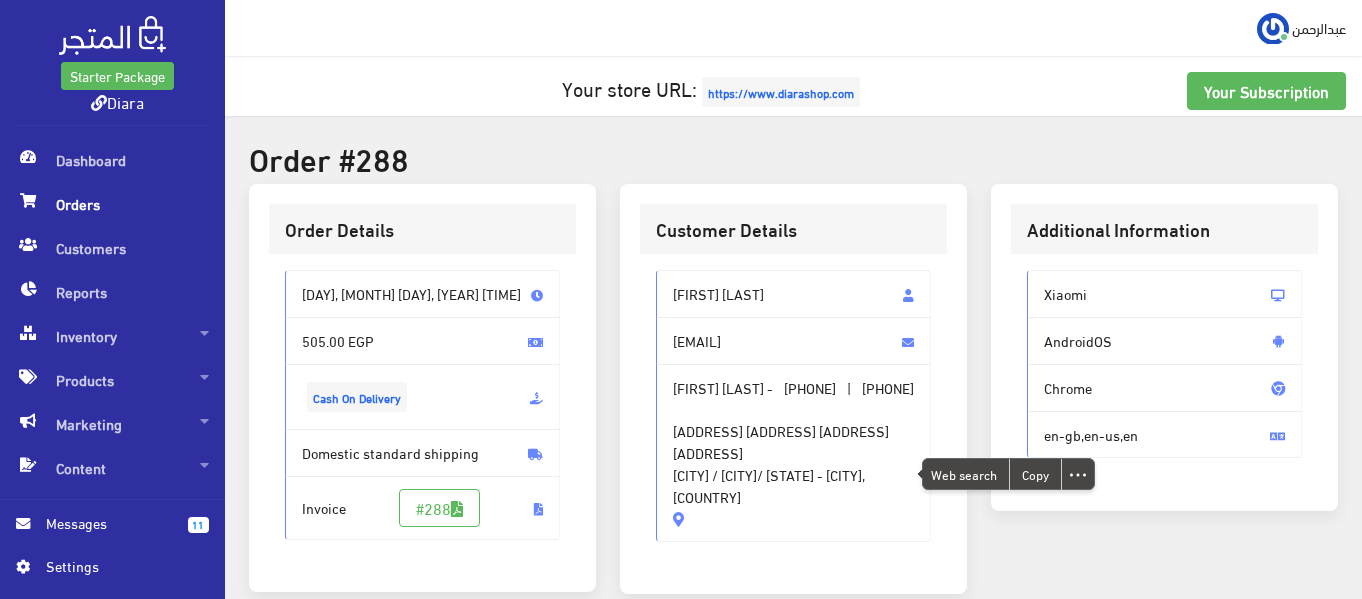 copy on "شارع الوحدة الصحية" 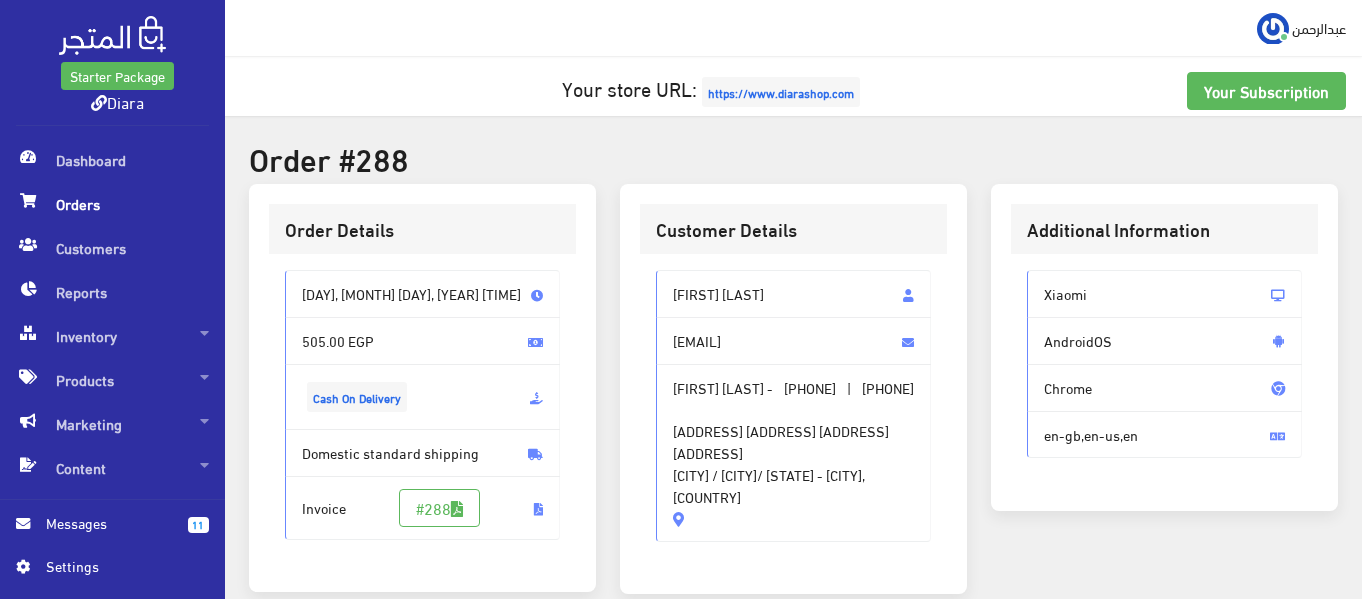 click on "قرية السلامون مركز ههيا محافظة الشرقية
شارع الوحدة الصحية
Hehia / zagazig/ Sharqia - Zakazik, Egypt" at bounding box center (793, 453) 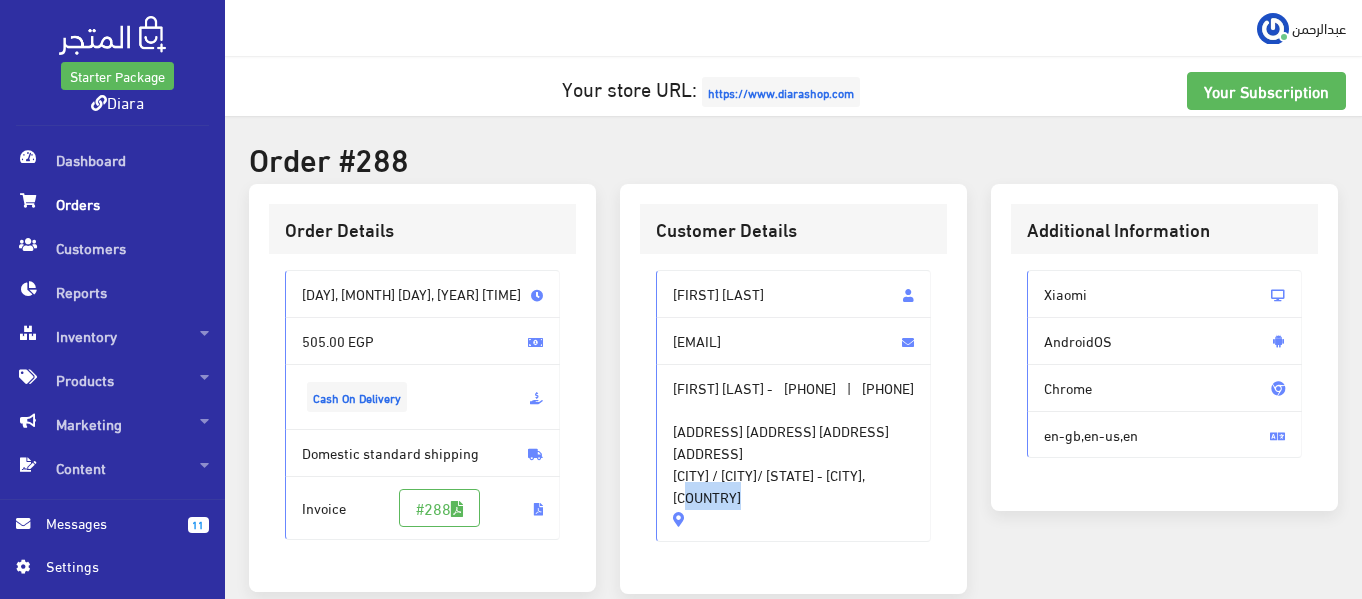 click on "قرية السلامون مركز ههيا محافظة الشرقية
شارع الوحدة الصحية
Hehia / zagazig/ Sharqia - Zakazik, Egypt" at bounding box center (793, 453) 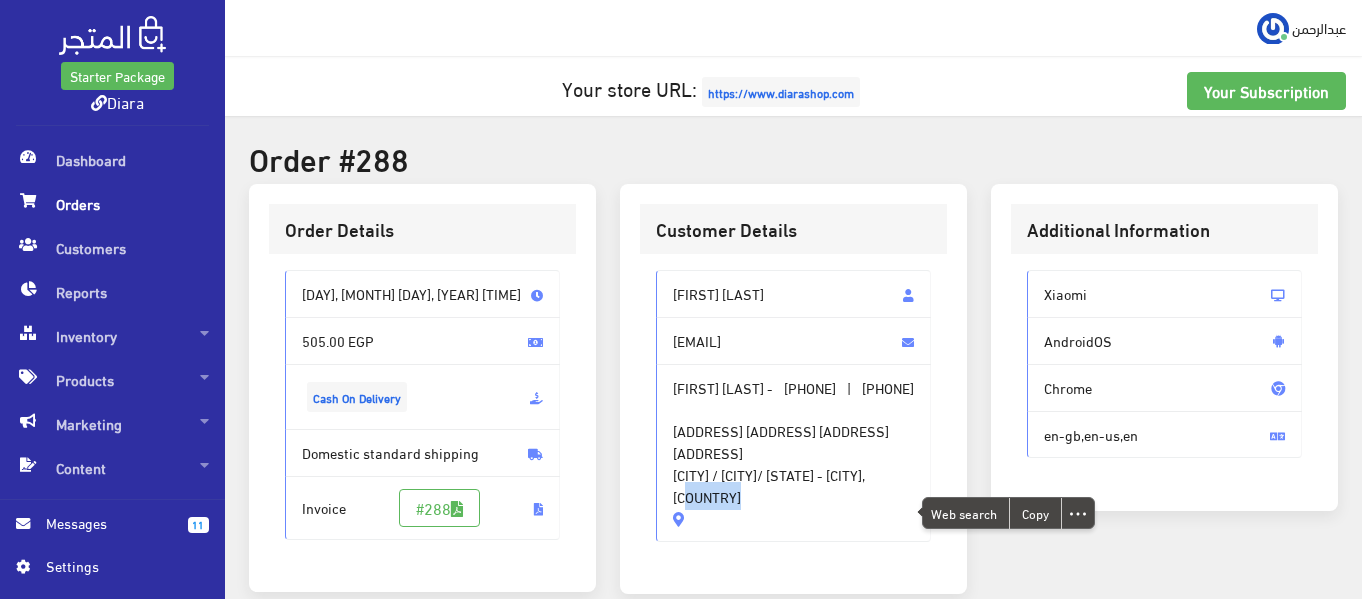 copy on "Hehia / zagazig/ Sharqia - Zakazik, Egypt" 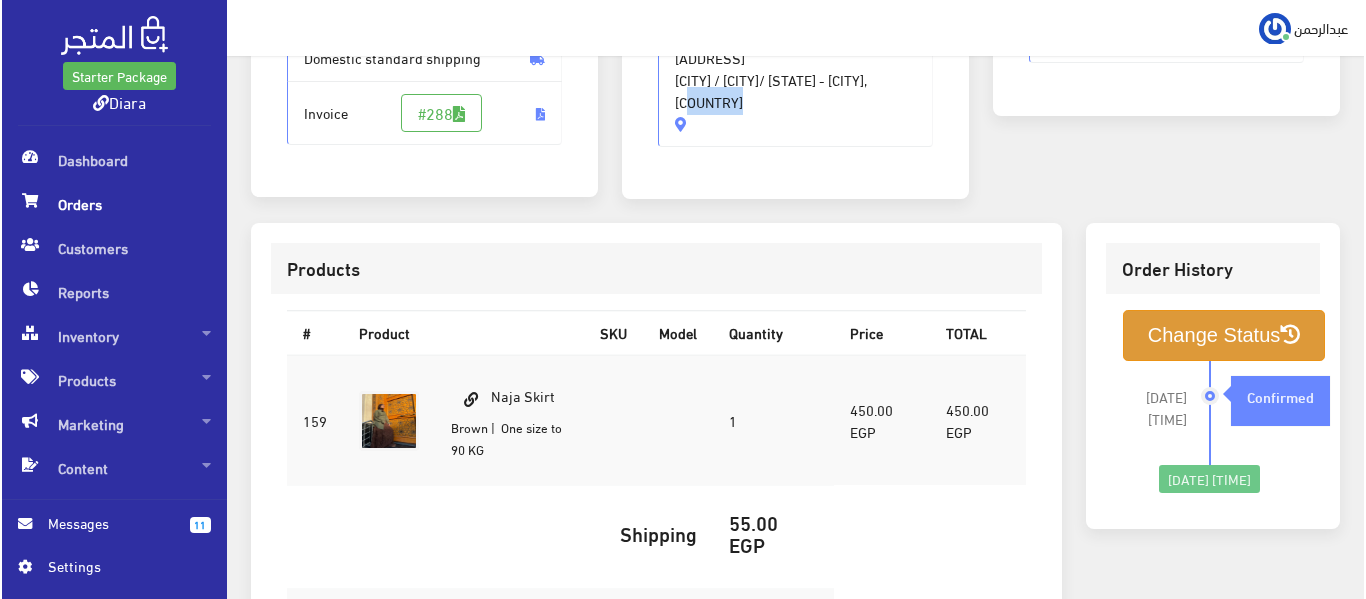 scroll, scrollTop: 400, scrollLeft: 0, axis: vertical 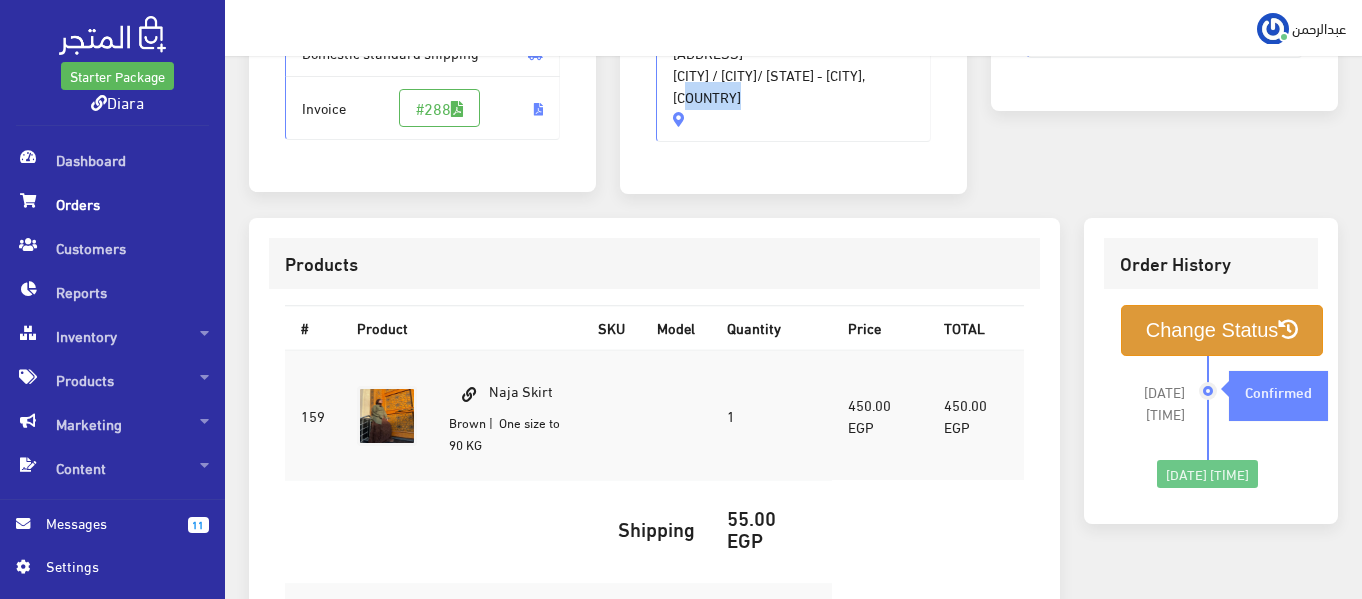 click on "Change Status" at bounding box center (1222, 330) 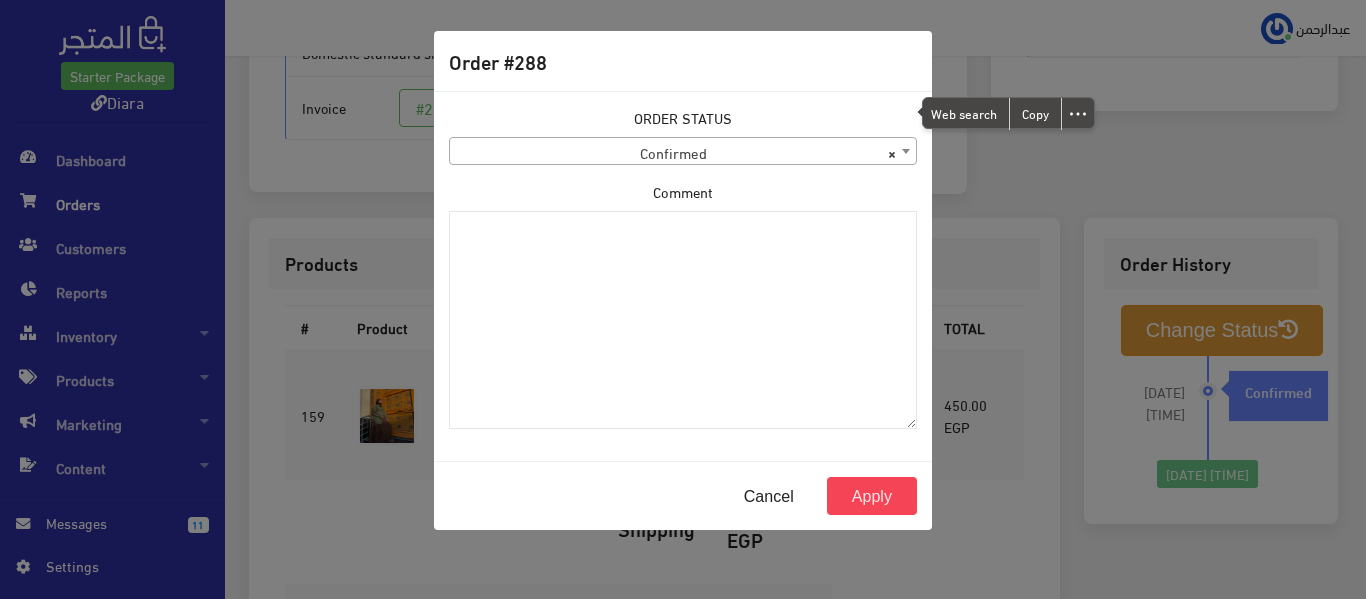 click on "× Confirmed" at bounding box center (683, 152) 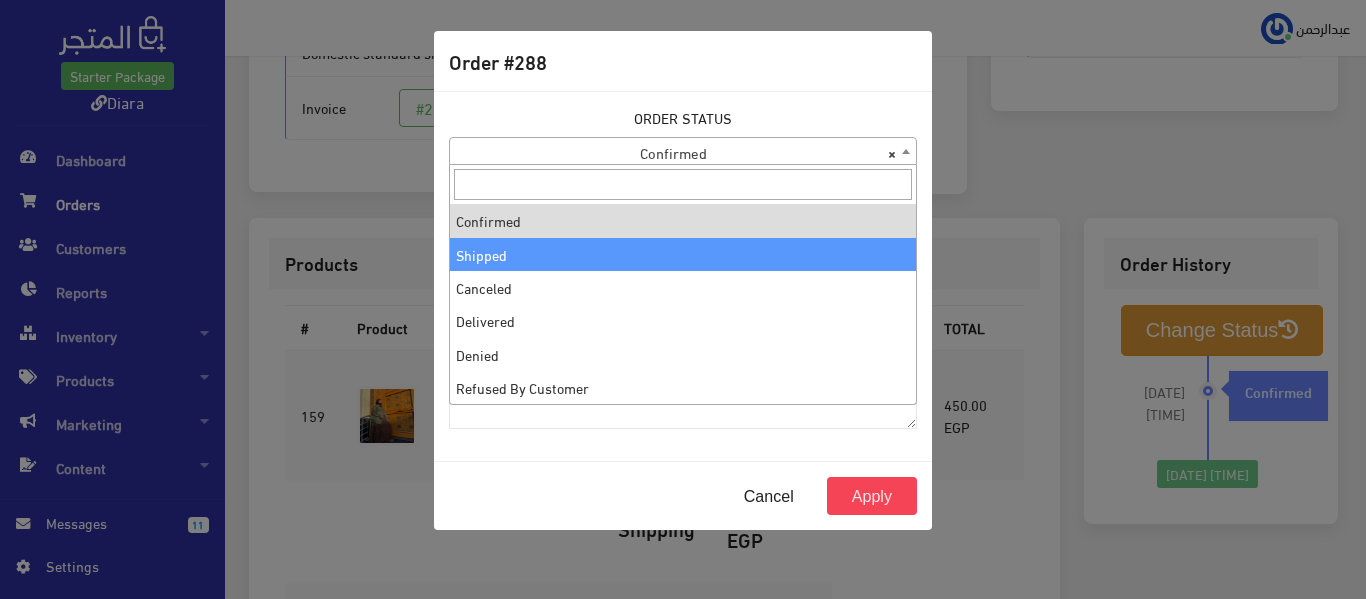 select on "2" 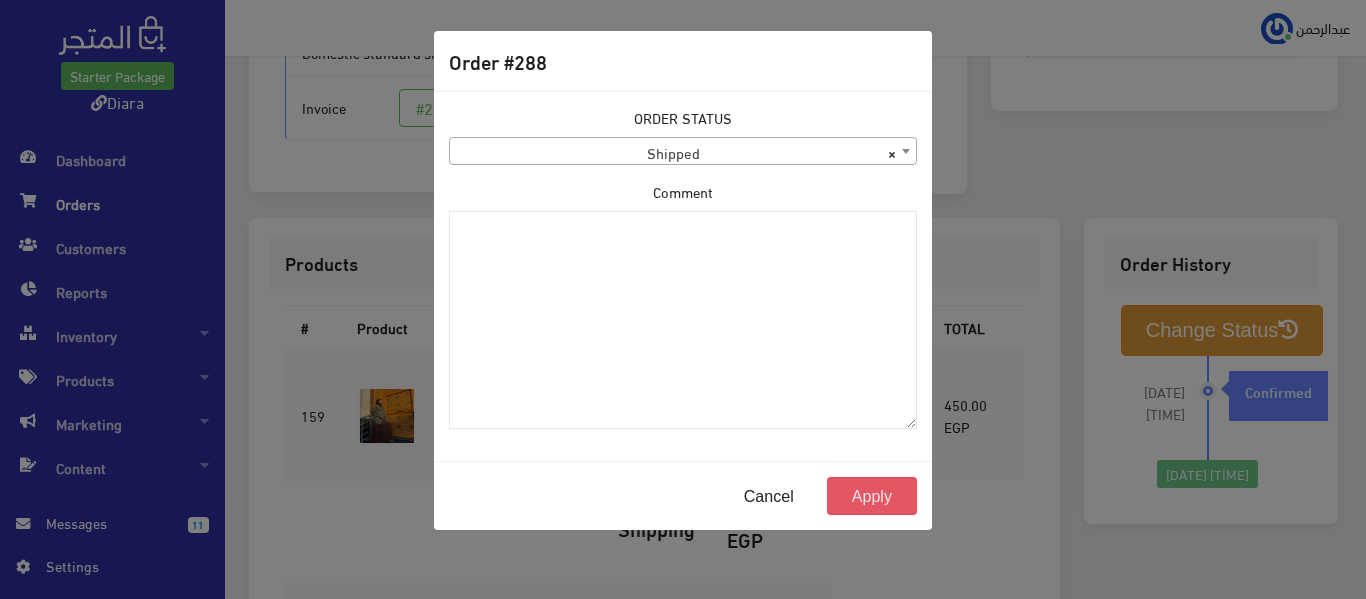 click on "Apply" at bounding box center (872, 496) 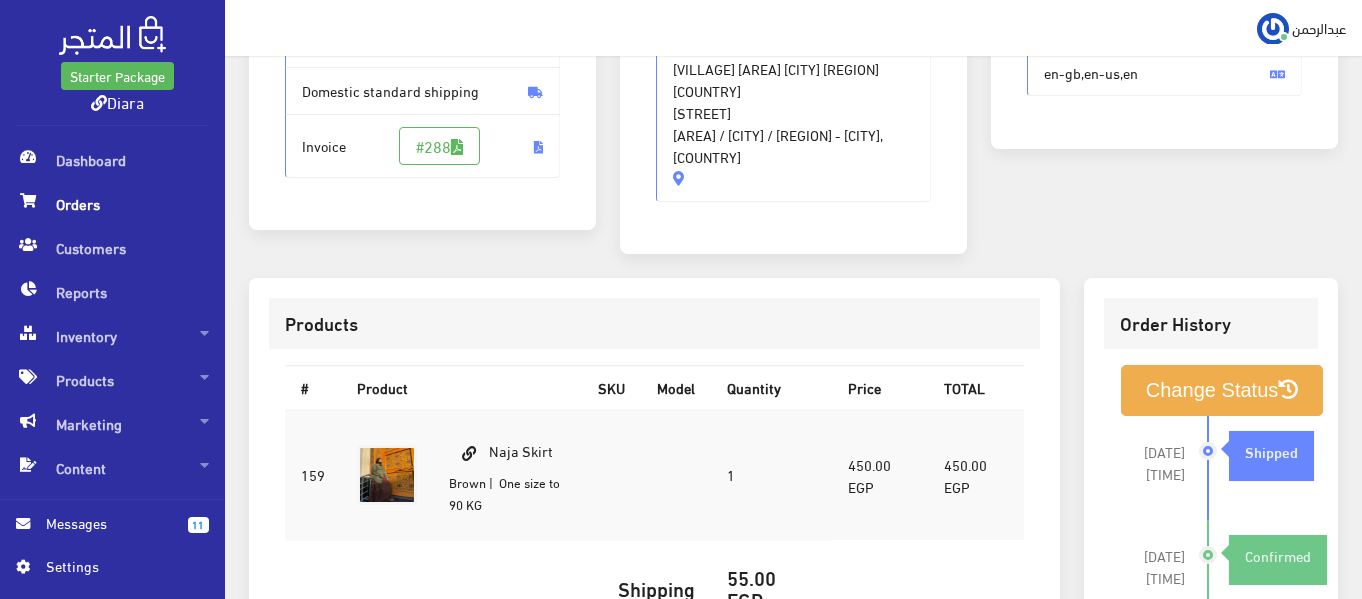 scroll, scrollTop: 0, scrollLeft: 0, axis: both 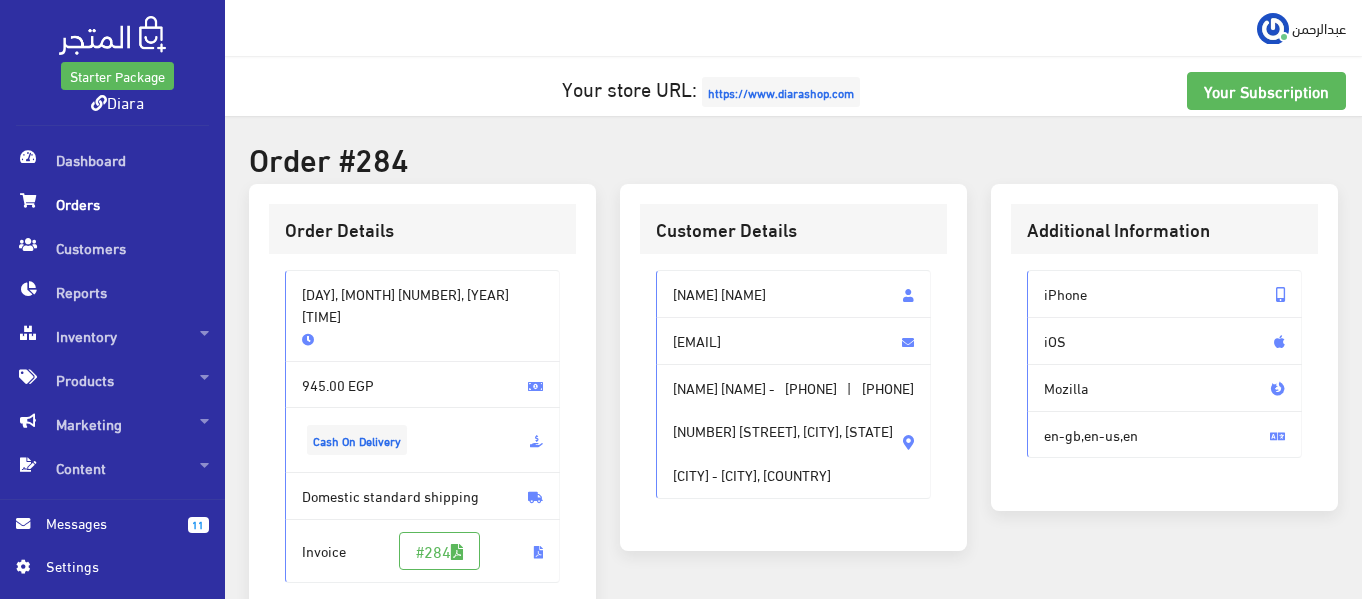 click on "[NAME] [NAME]" at bounding box center [793, 294] 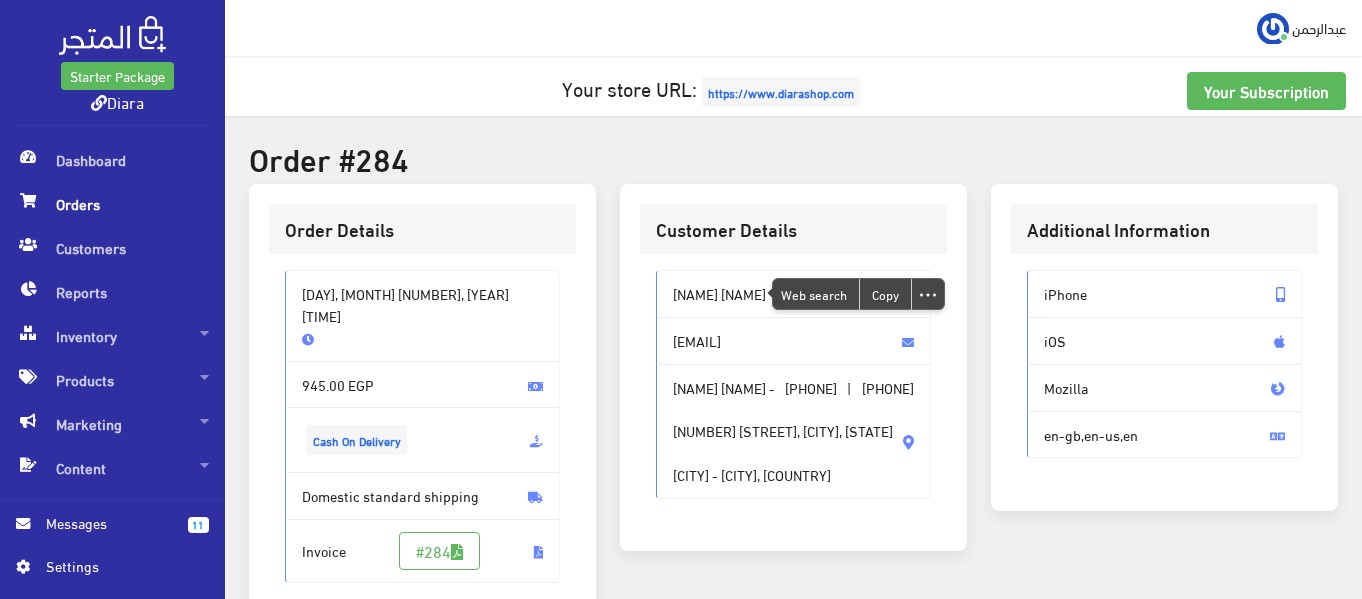 copy on "[FIRST] [LAST]" 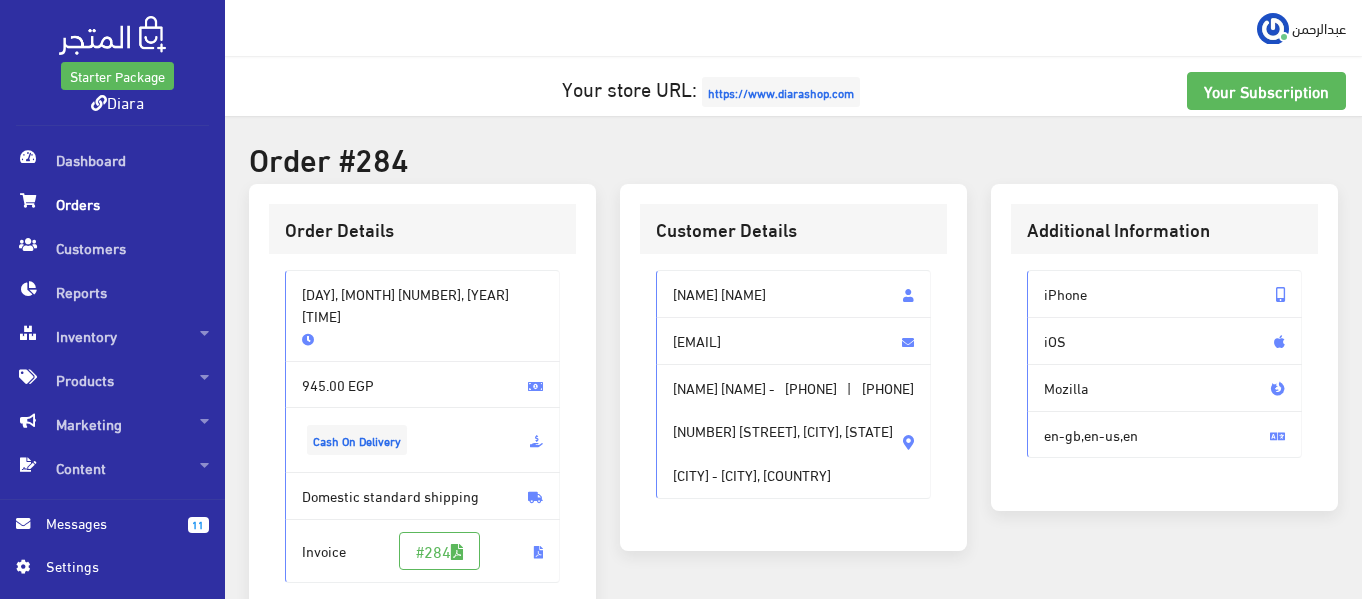 drag, startPoint x: 804, startPoint y: 383, endPoint x: 890, endPoint y: 387, distance: 86.09297 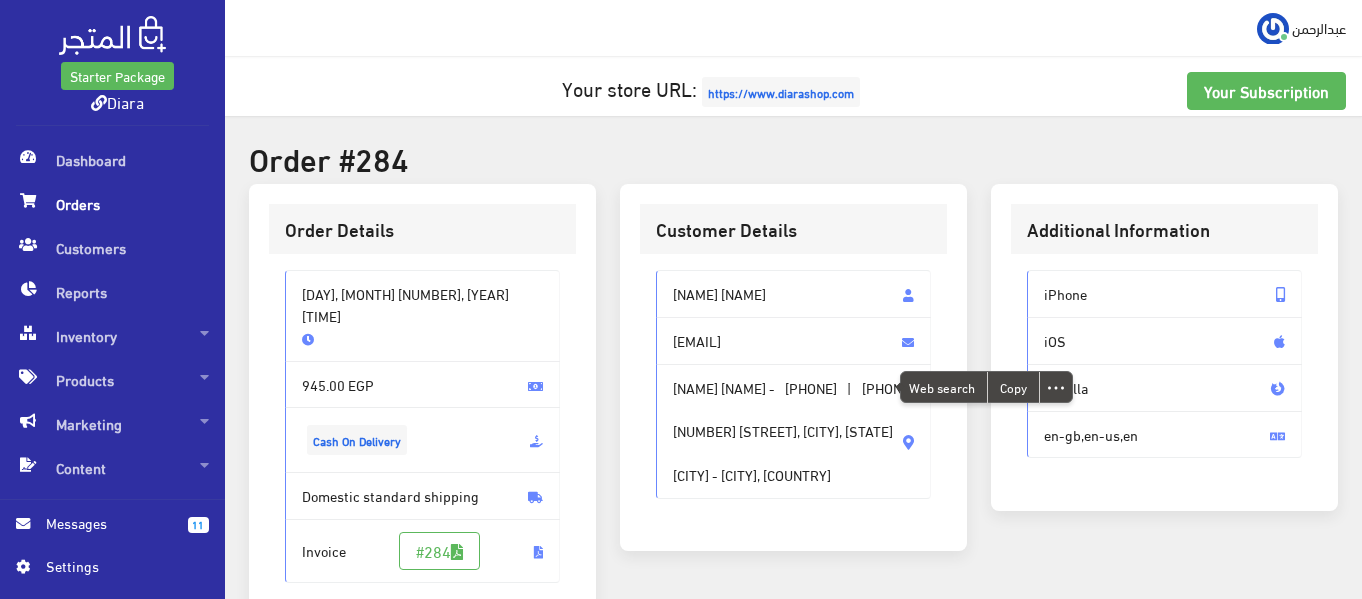 copy on "01001068488" 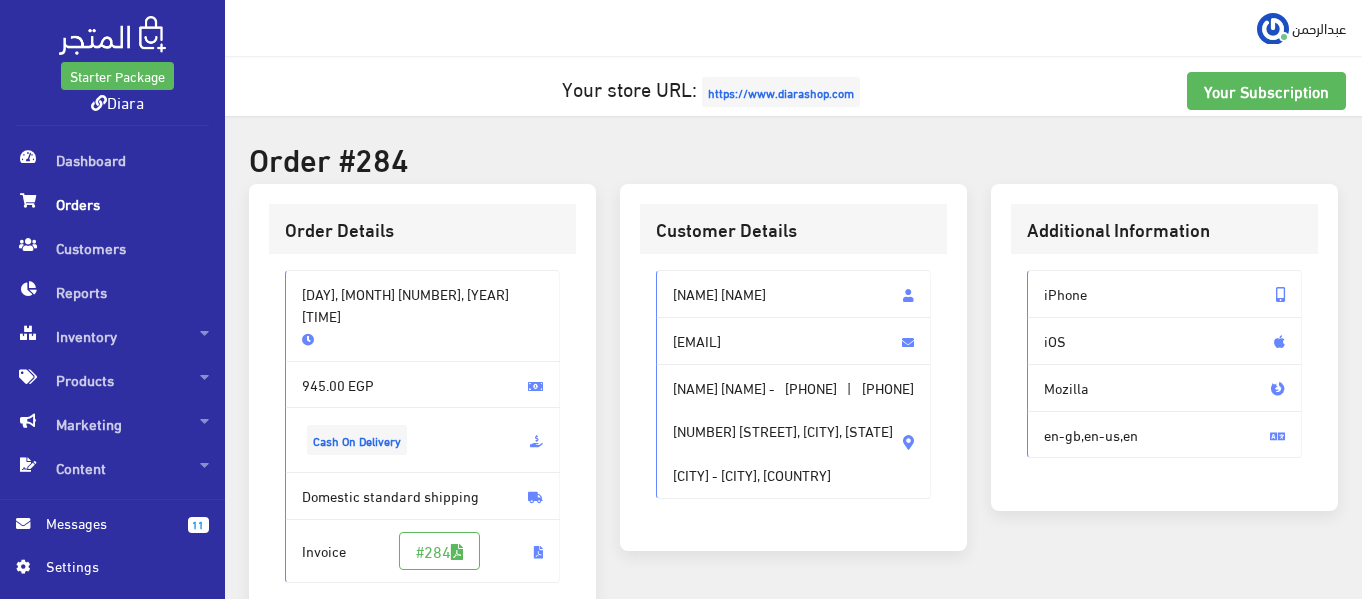 click on "87 Elyasmeen 7 new cairo, second floor, apartment 5
New cairo - Cairo, Egypt" at bounding box center [783, 442] 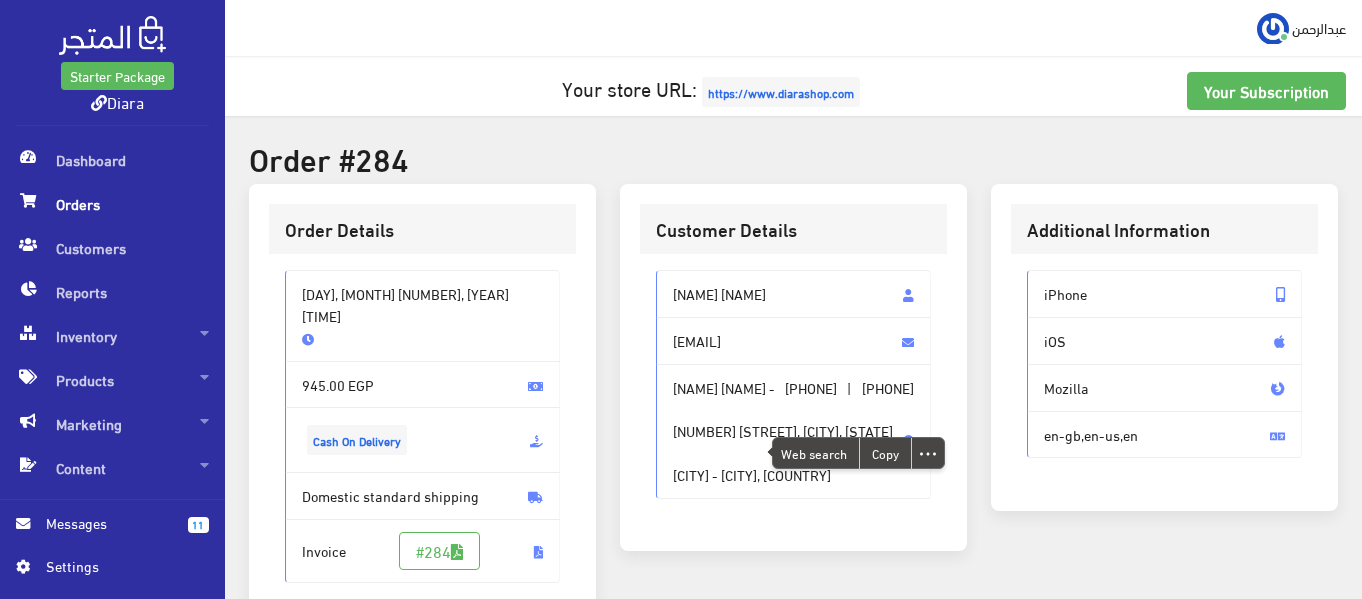 click on "87 Elyasmeen 7 new cairo, second floor, apartment 5
New cairo - Cairo, Egypt" at bounding box center (783, 442) 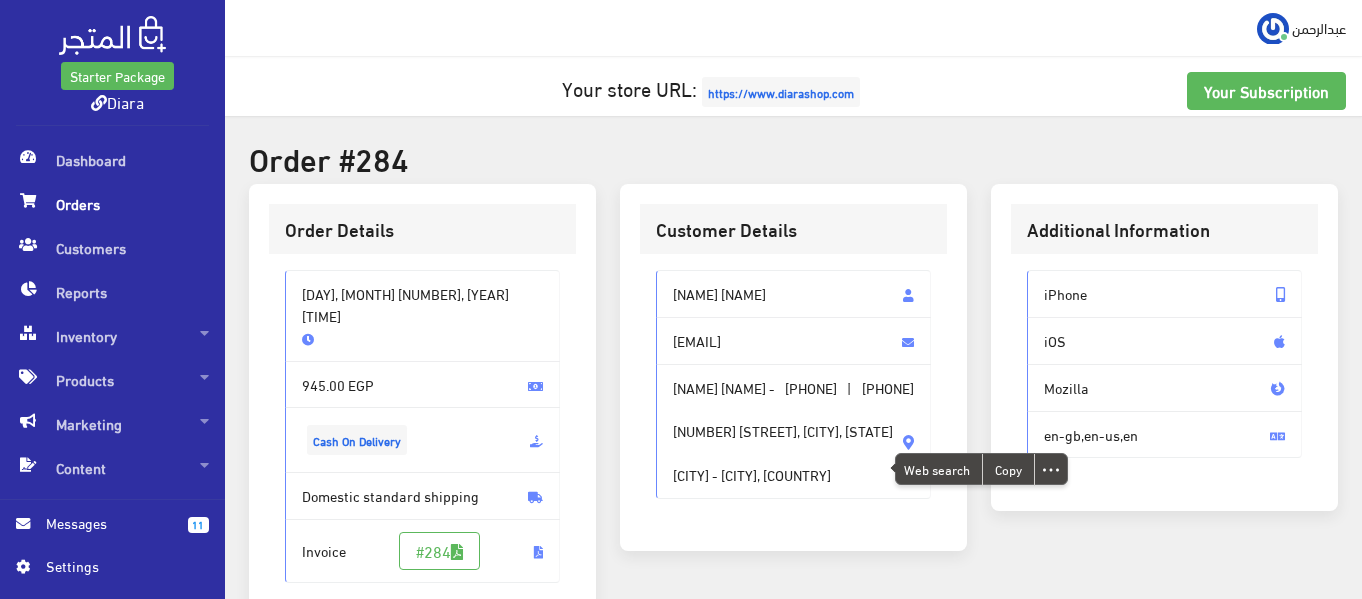 copy on "87 Elyasmeen 7 new cairo, second floor, apartment 5" 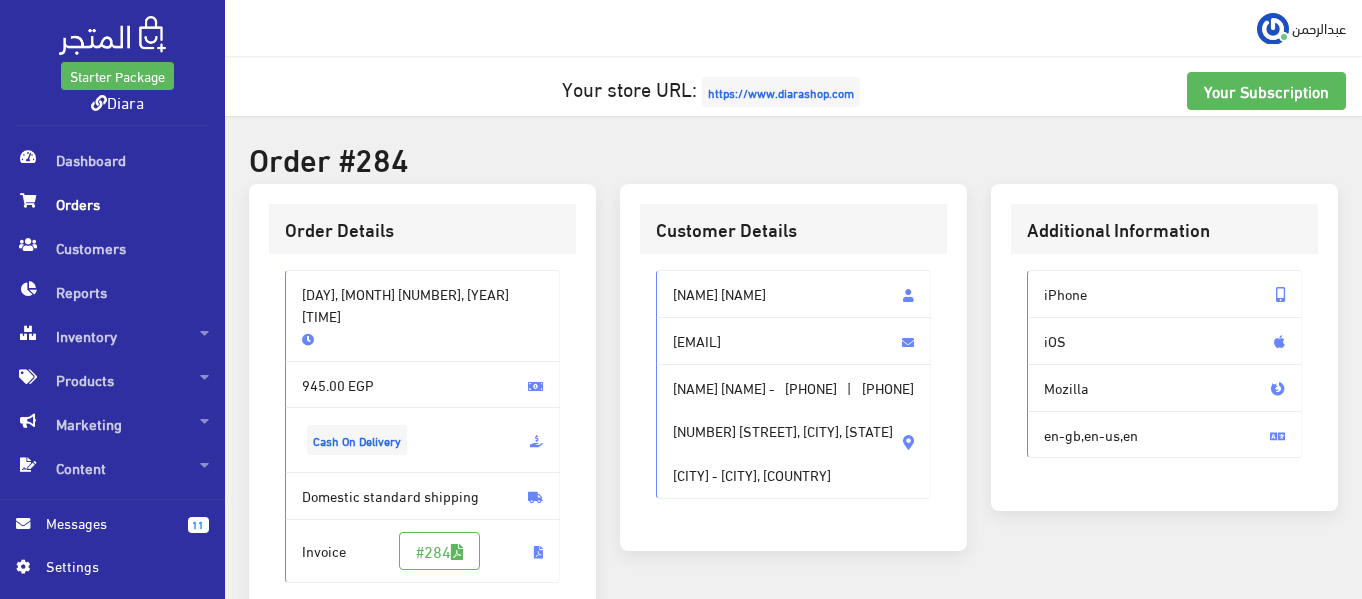 click on "87 Elyasmeen 7 new cairo, second floor, apartment 5
New cairo - Cairo, Egypt" at bounding box center (783, 442) 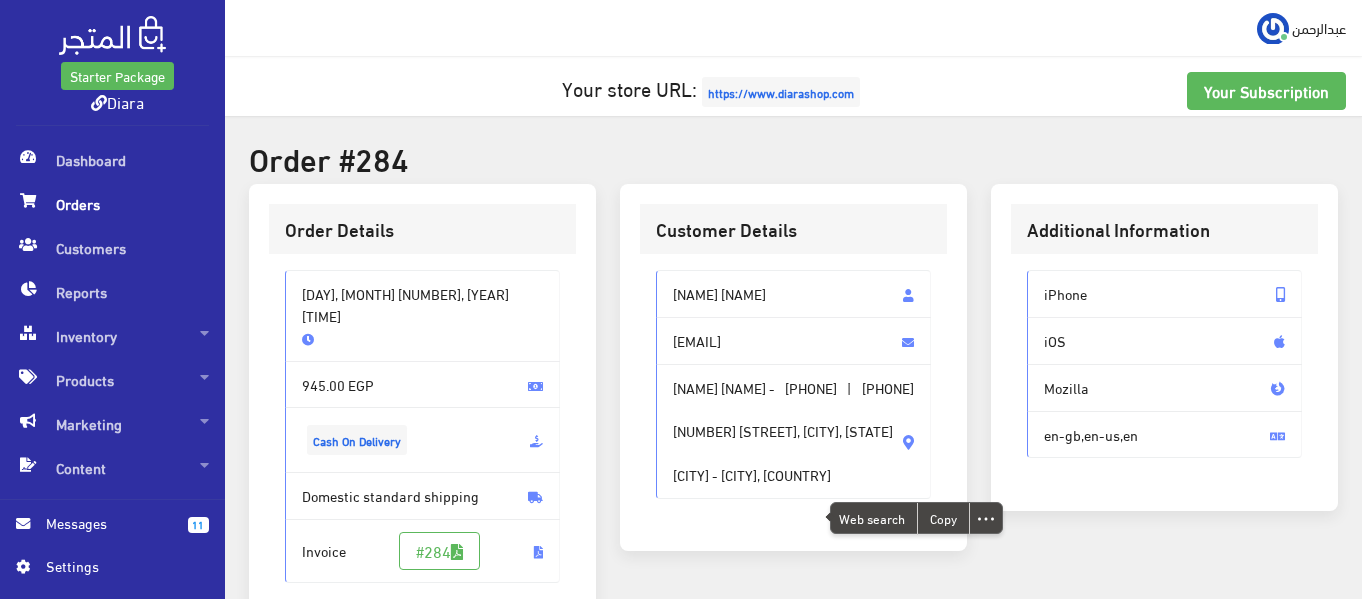 copy on "New cairo - Cairo, Egypt" 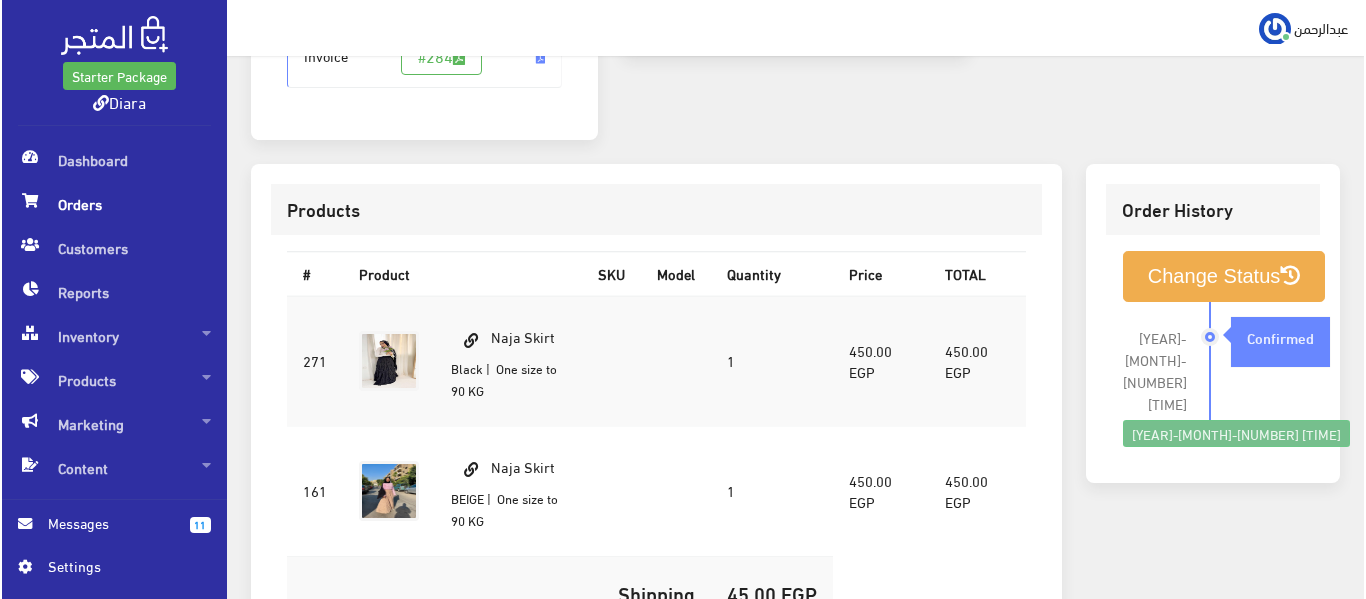 scroll, scrollTop: 584, scrollLeft: 0, axis: vertical 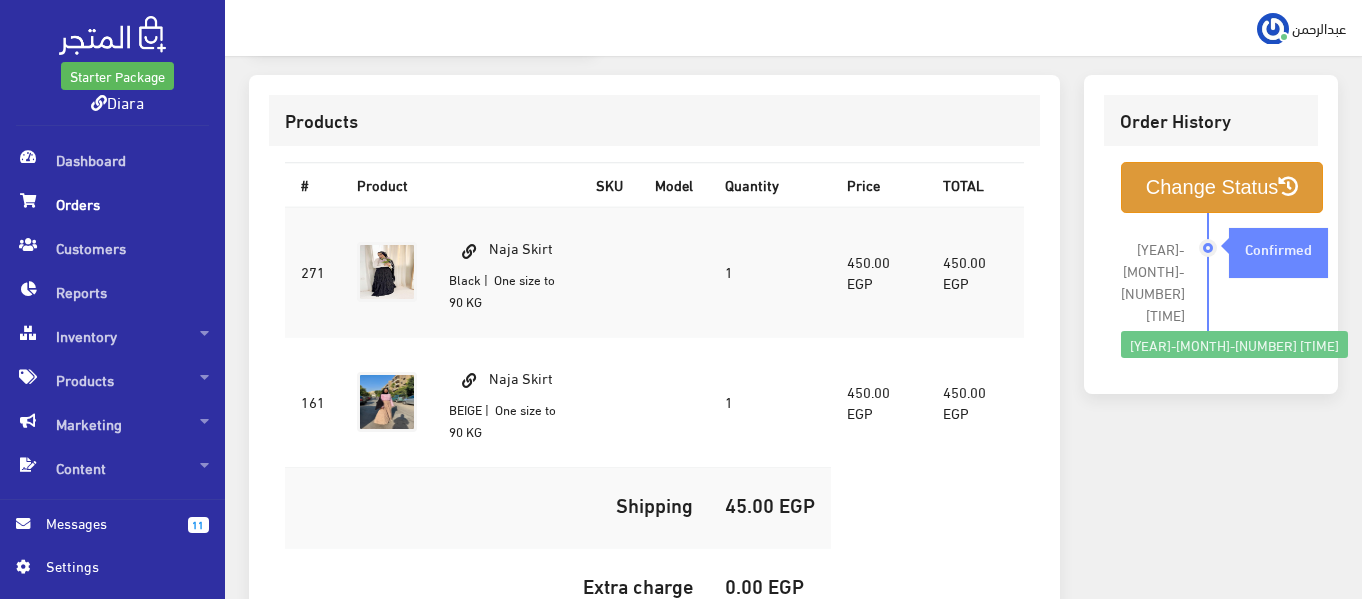 click on "Change Status" at bounding box center [1222, 187] 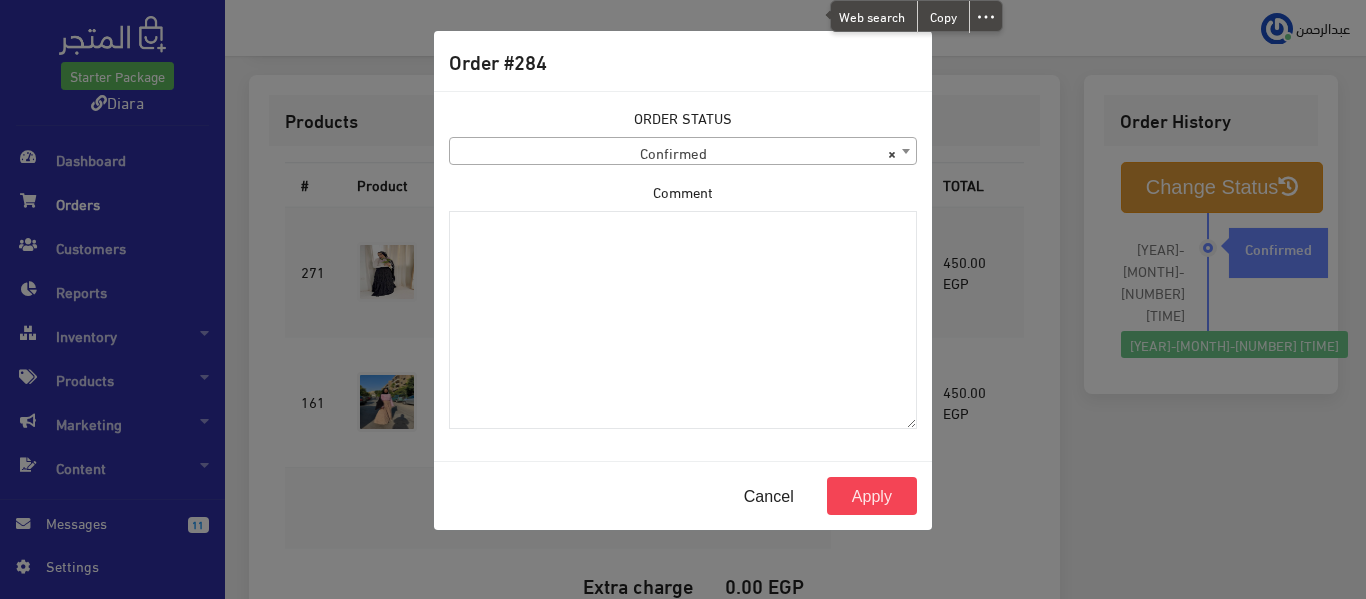 click on "× Confirmed" at bounding box center [683, 152] 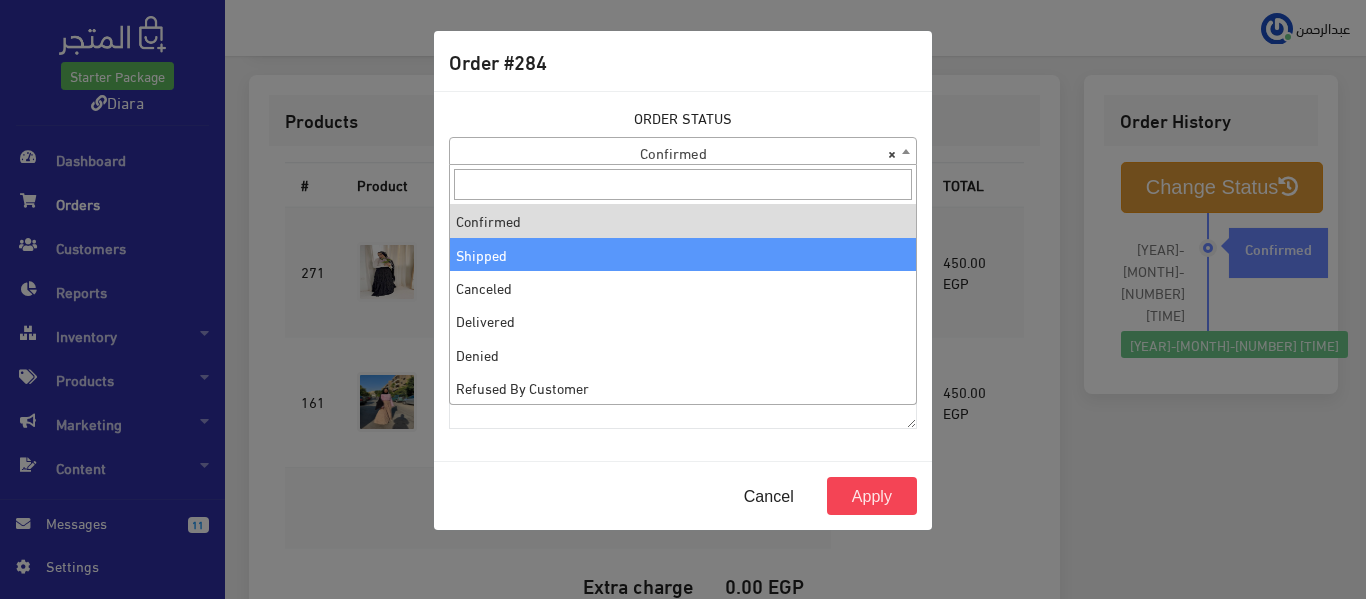 select on "2" 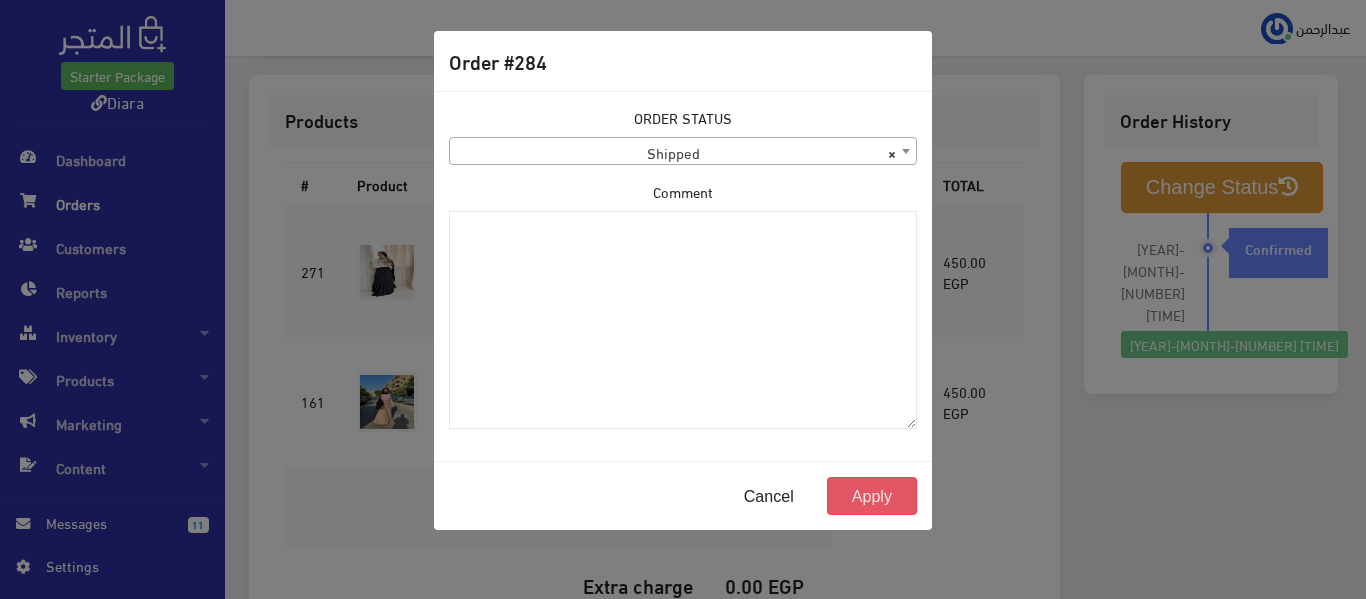 click on "Apply" at bounding box center [872, 496] 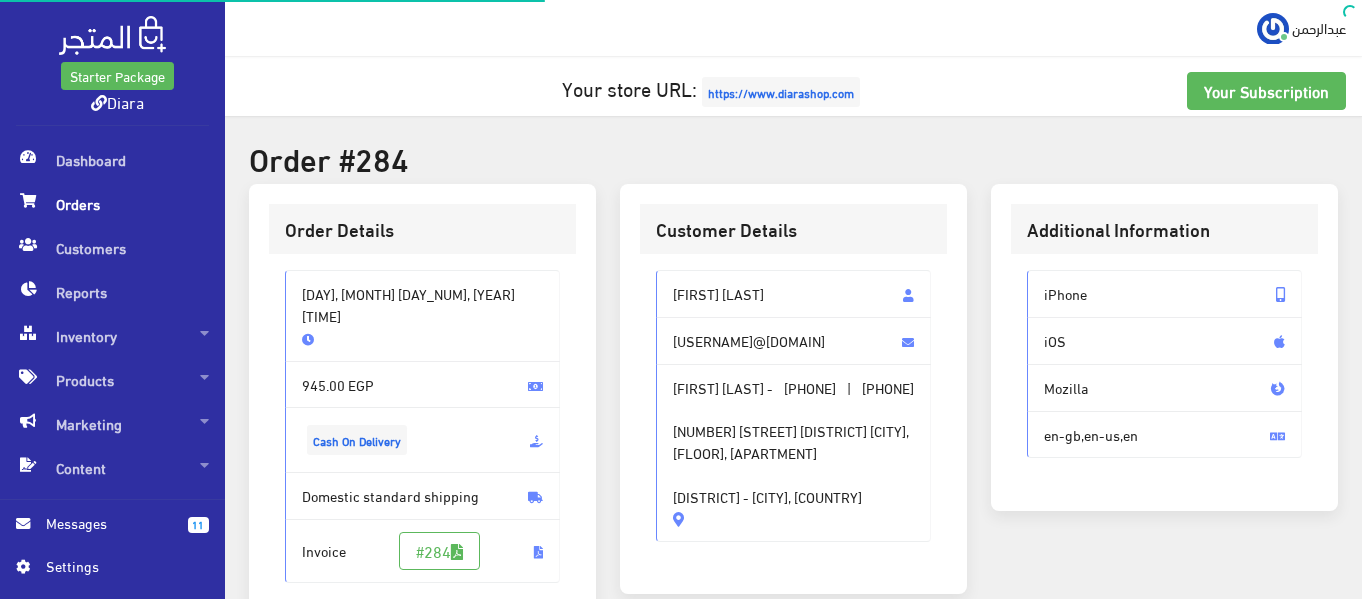 scroll, scrollTop: 0, scrollLeft: 0, axis: both 